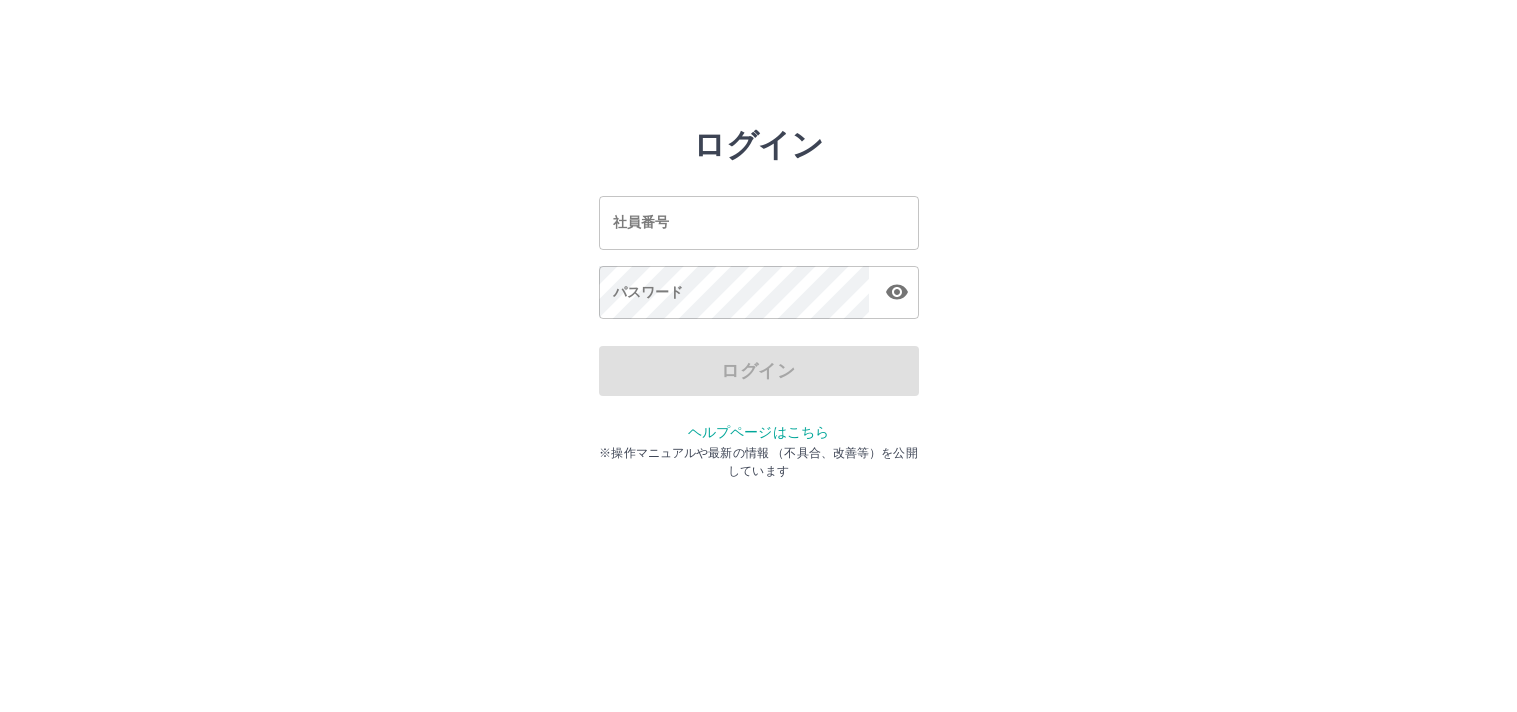 scroll, scrollTop: 0, scrollLeft: 0, axis: both 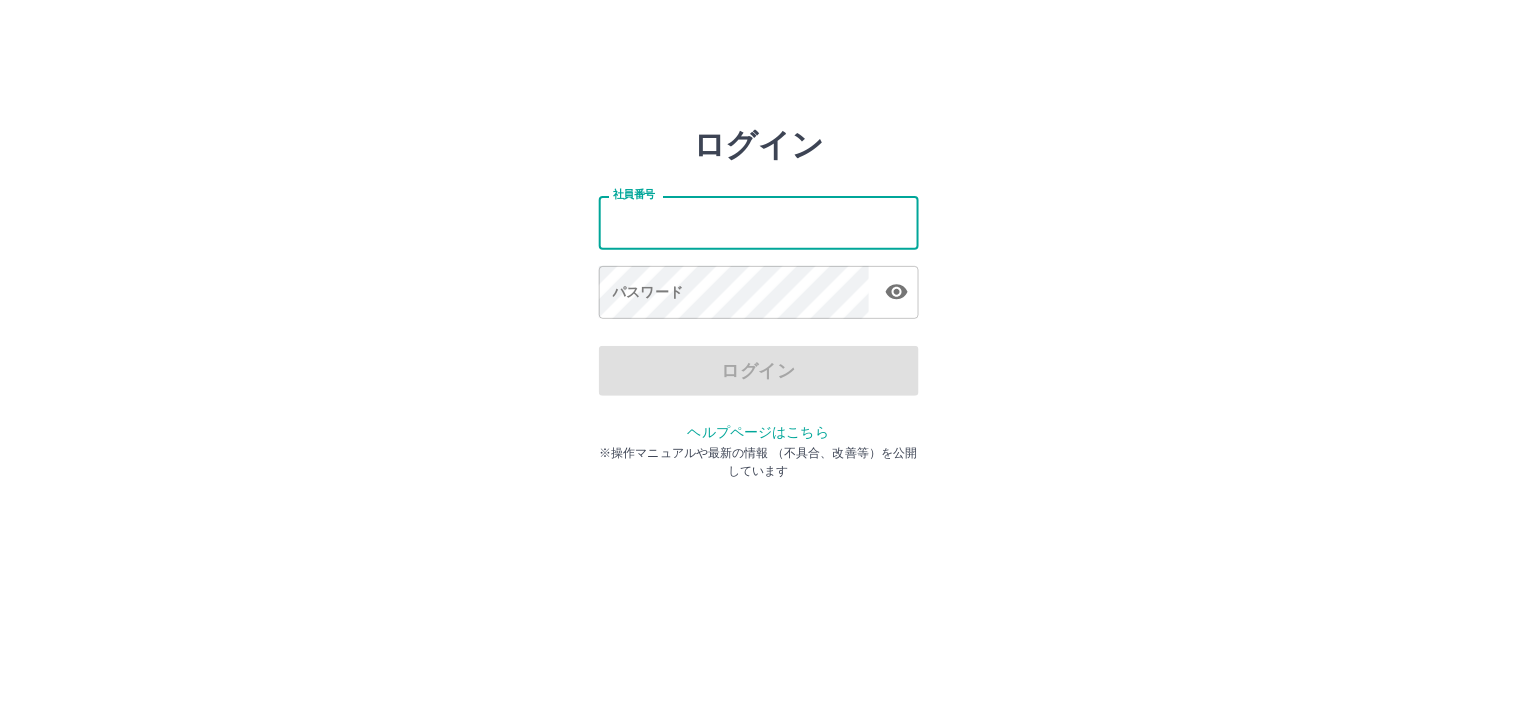 click on "社員番号" at bounding box center (759, 222) 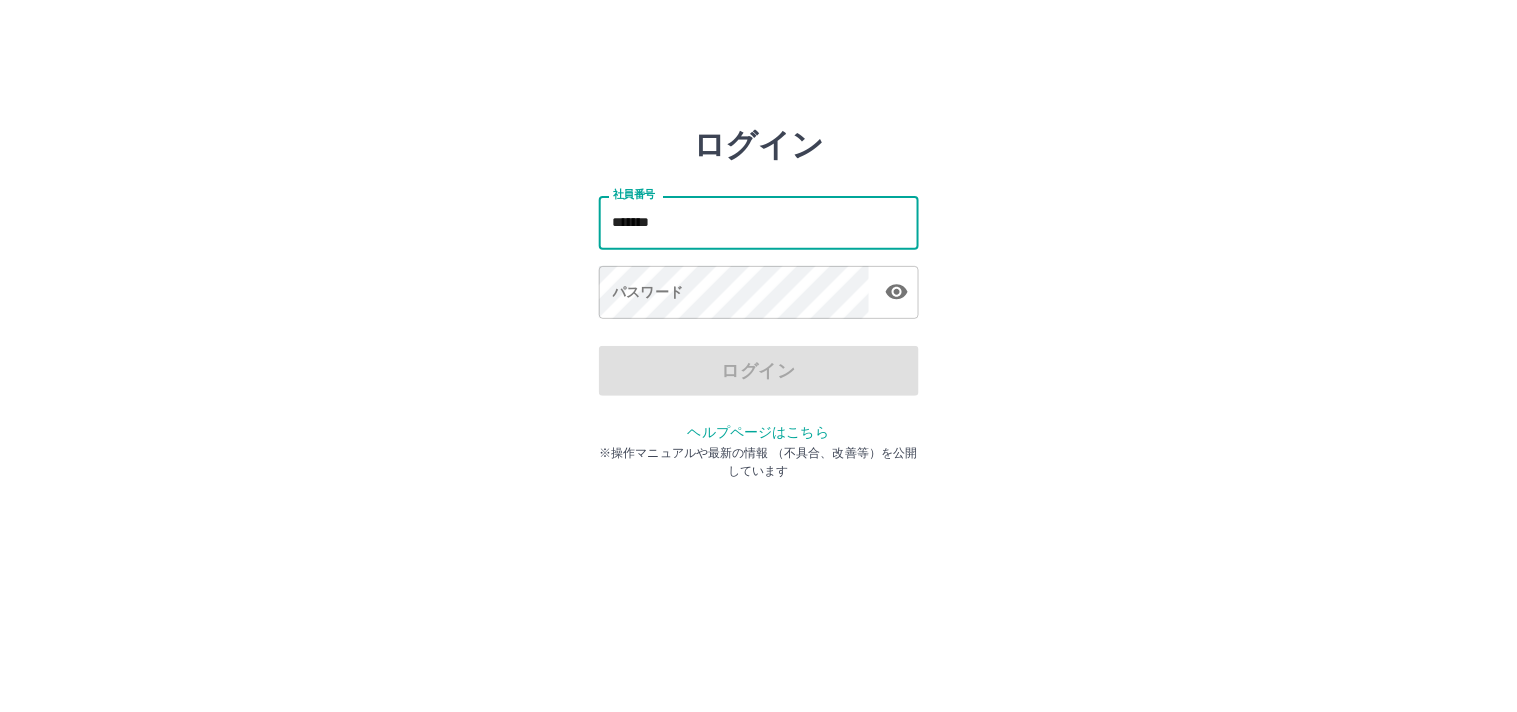 click on "*******" at bounding box center (759, 222) 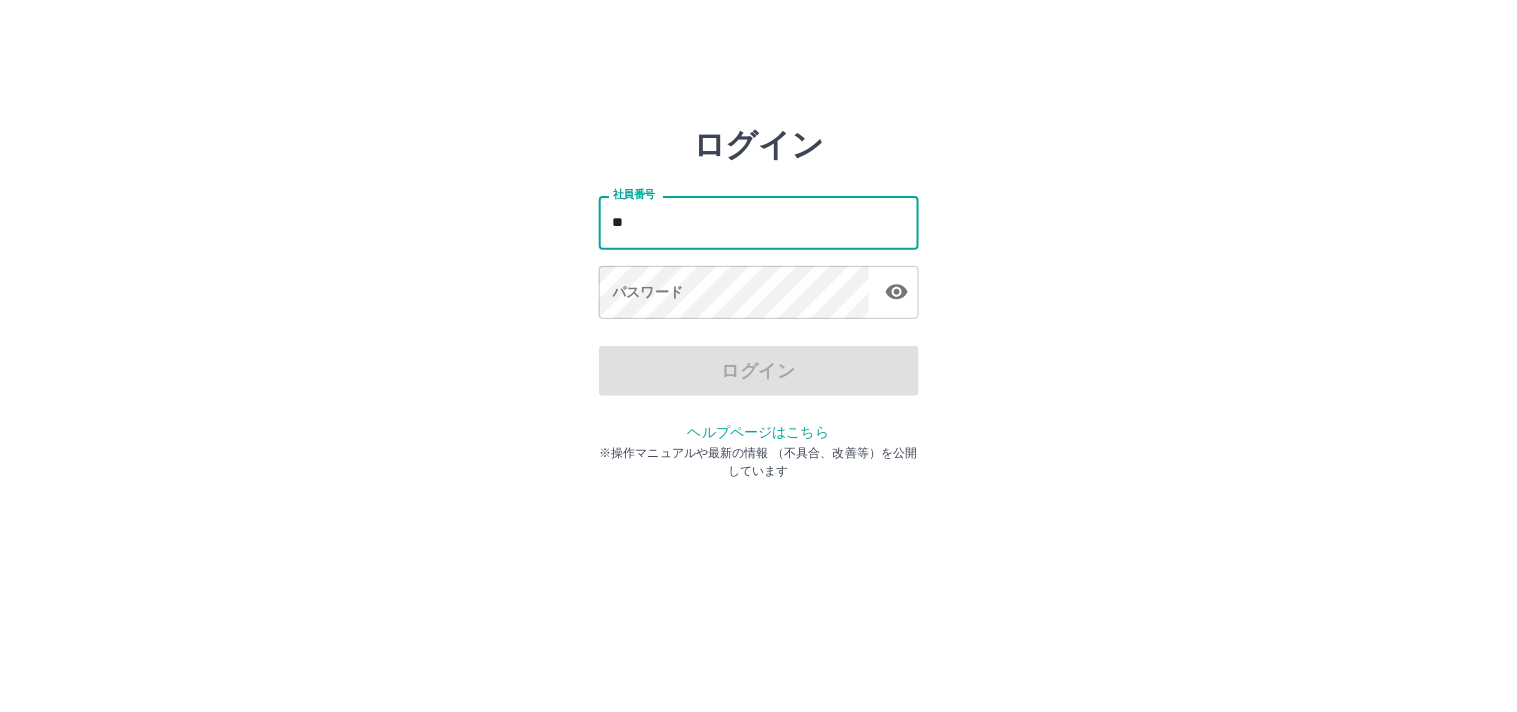 type on "*" 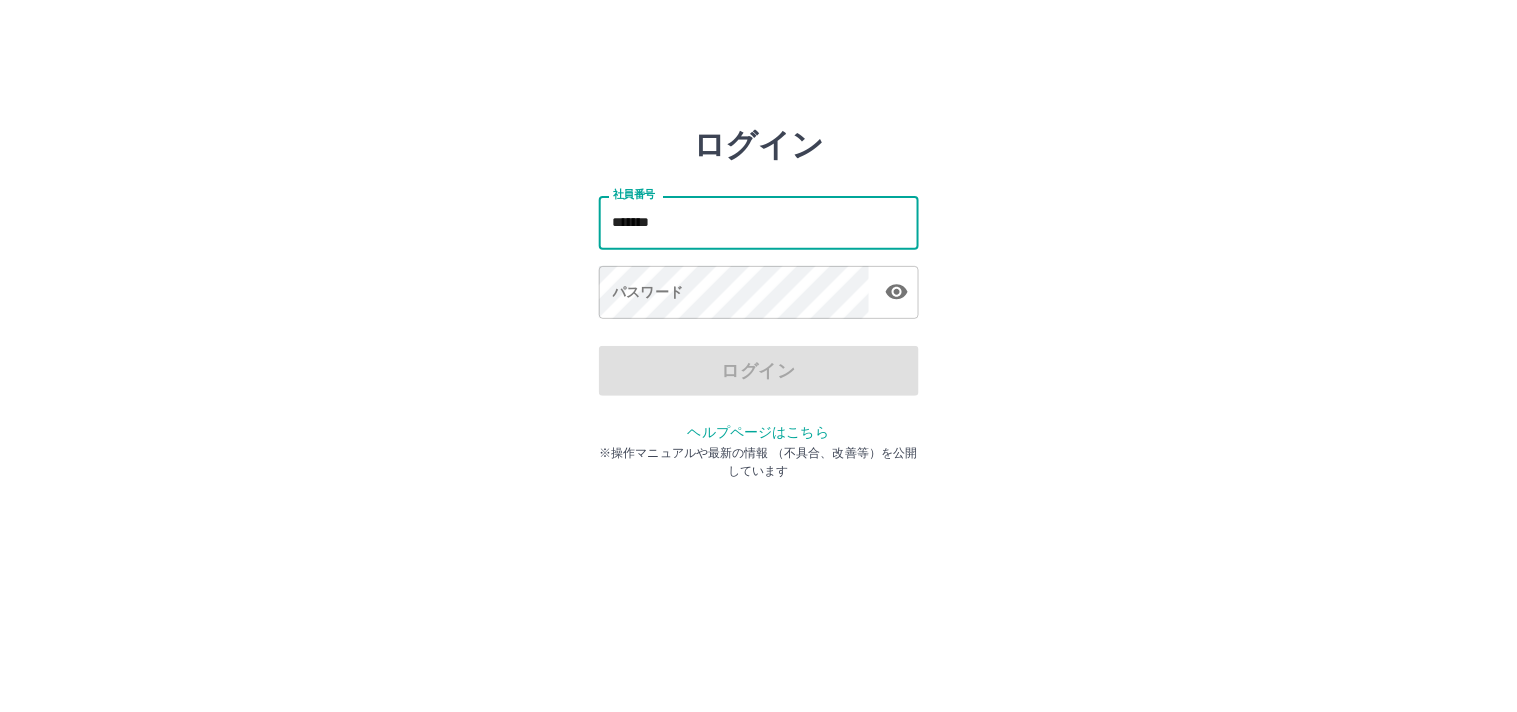 type on "*******" 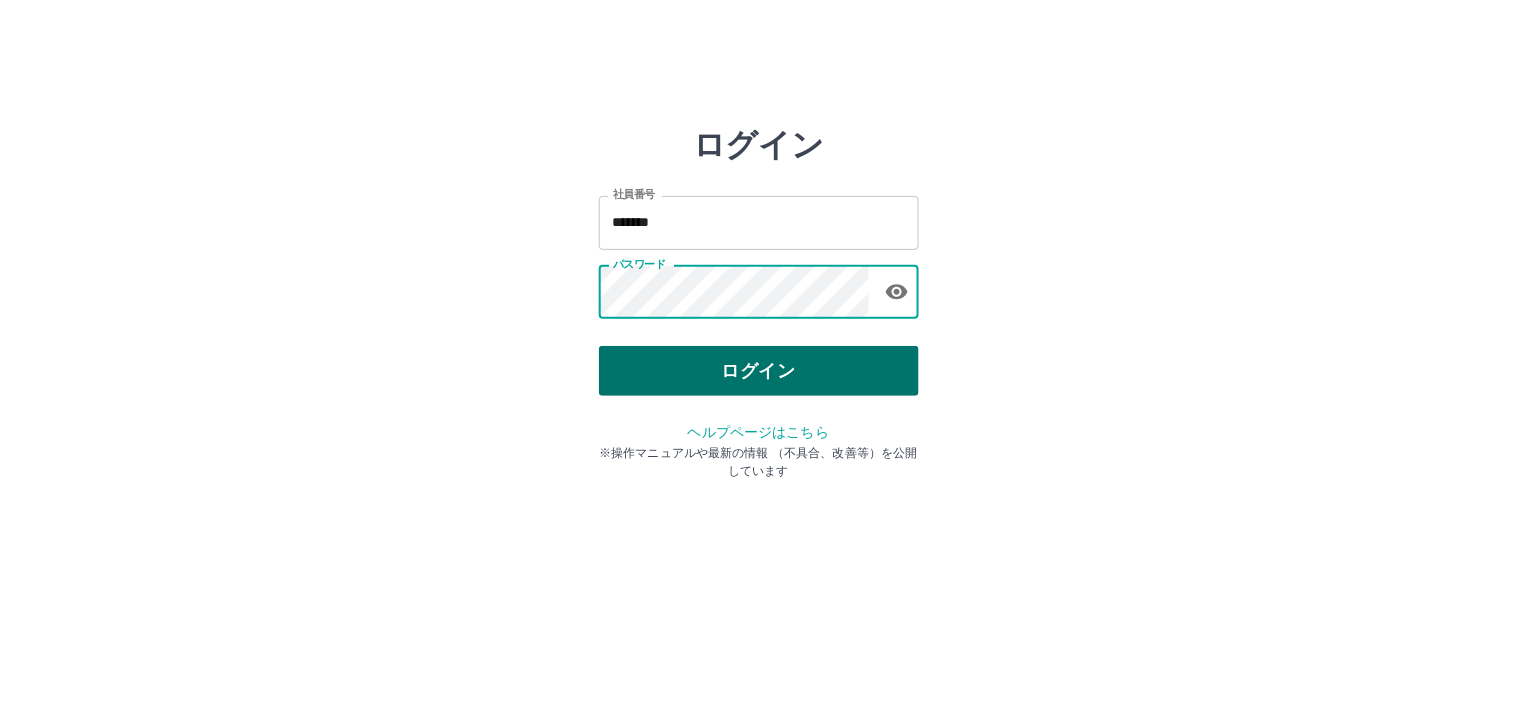 click on "ログイン" at bounding box center (759, 371) 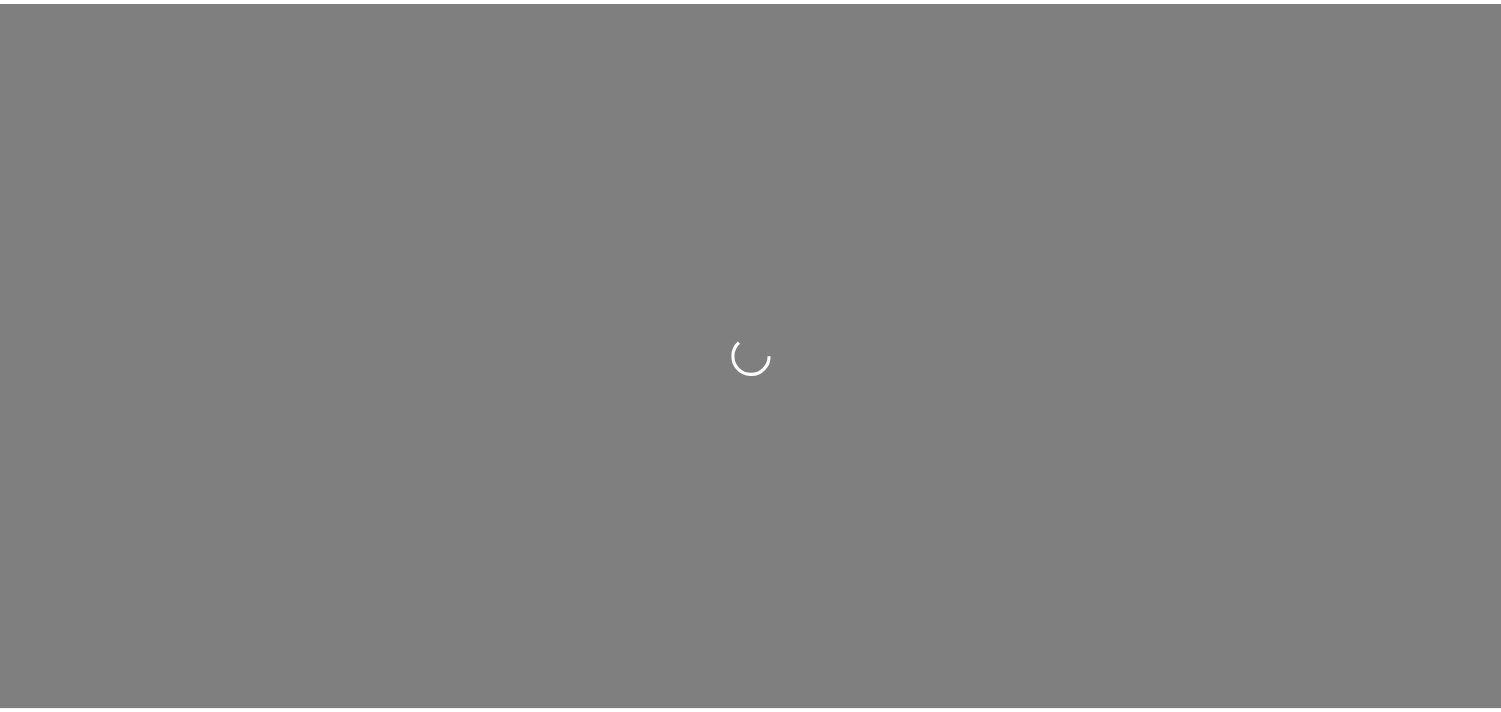 scroll, scrollTop: 0, scrollLeft: 0, axis: both 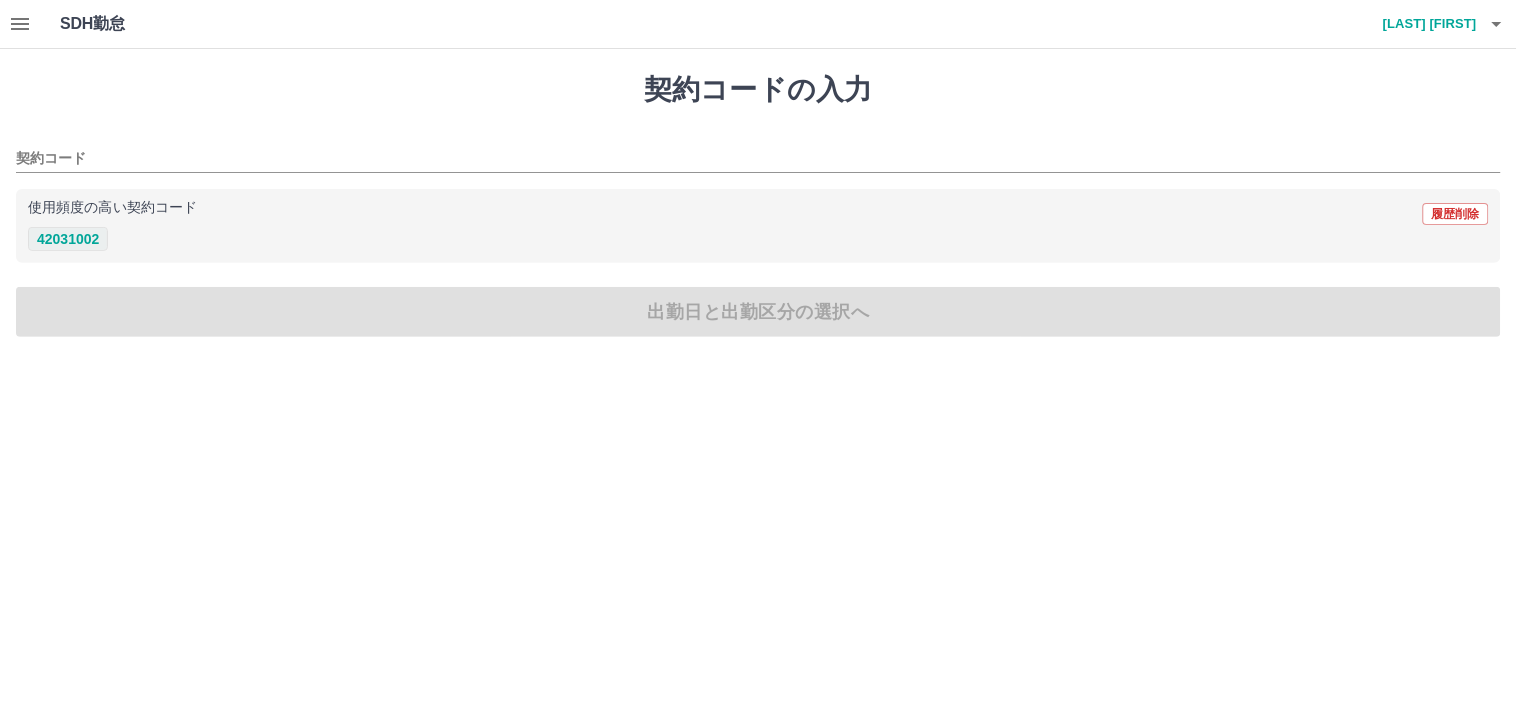 click on "42031002" at bounding box center (68, 239) 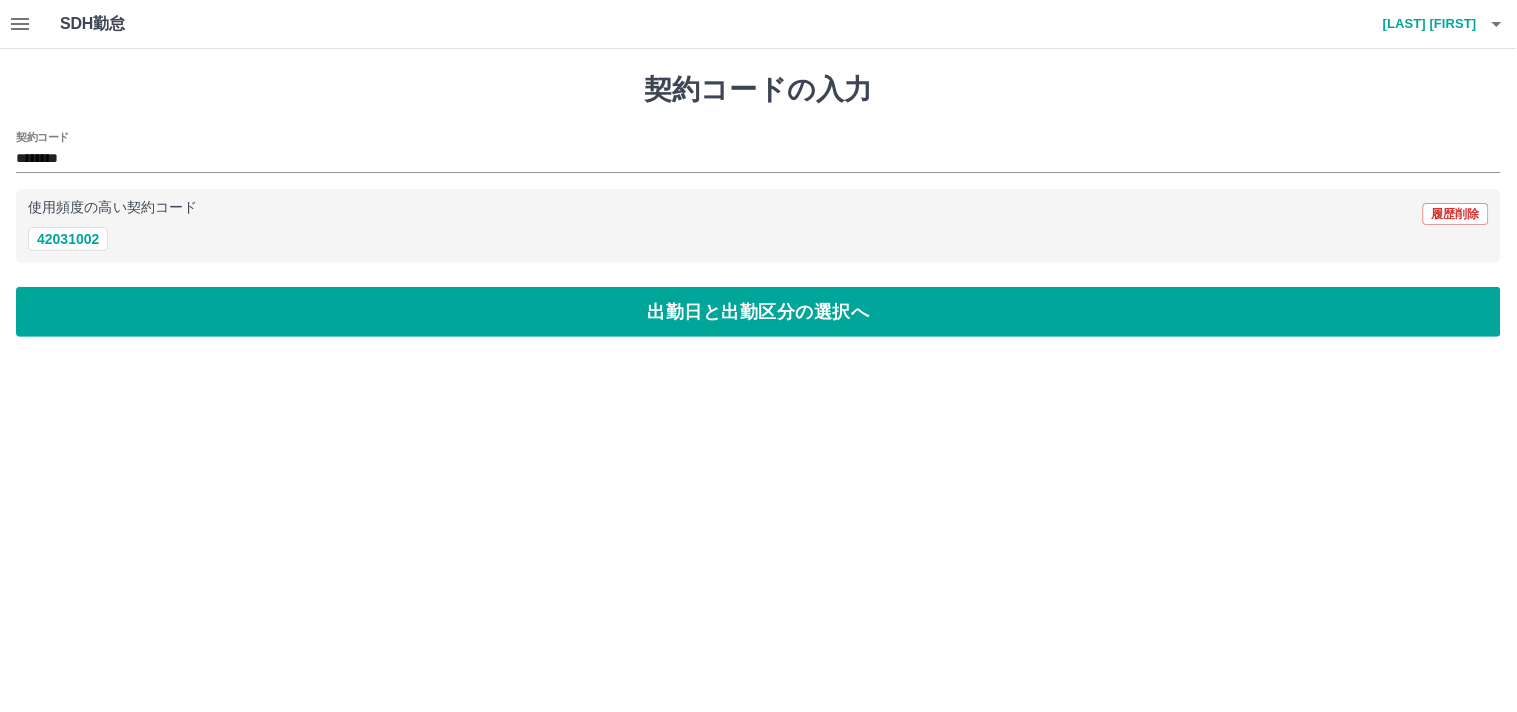click on "SDH勤怠 向後　あずさ 契約コードの入力 契約コード ******** 使用頻度の高い契約コード 履歴削除 42031002 出勤日と出勤区分の選択へ SDH勤怠" at bounding box center [758, 180] 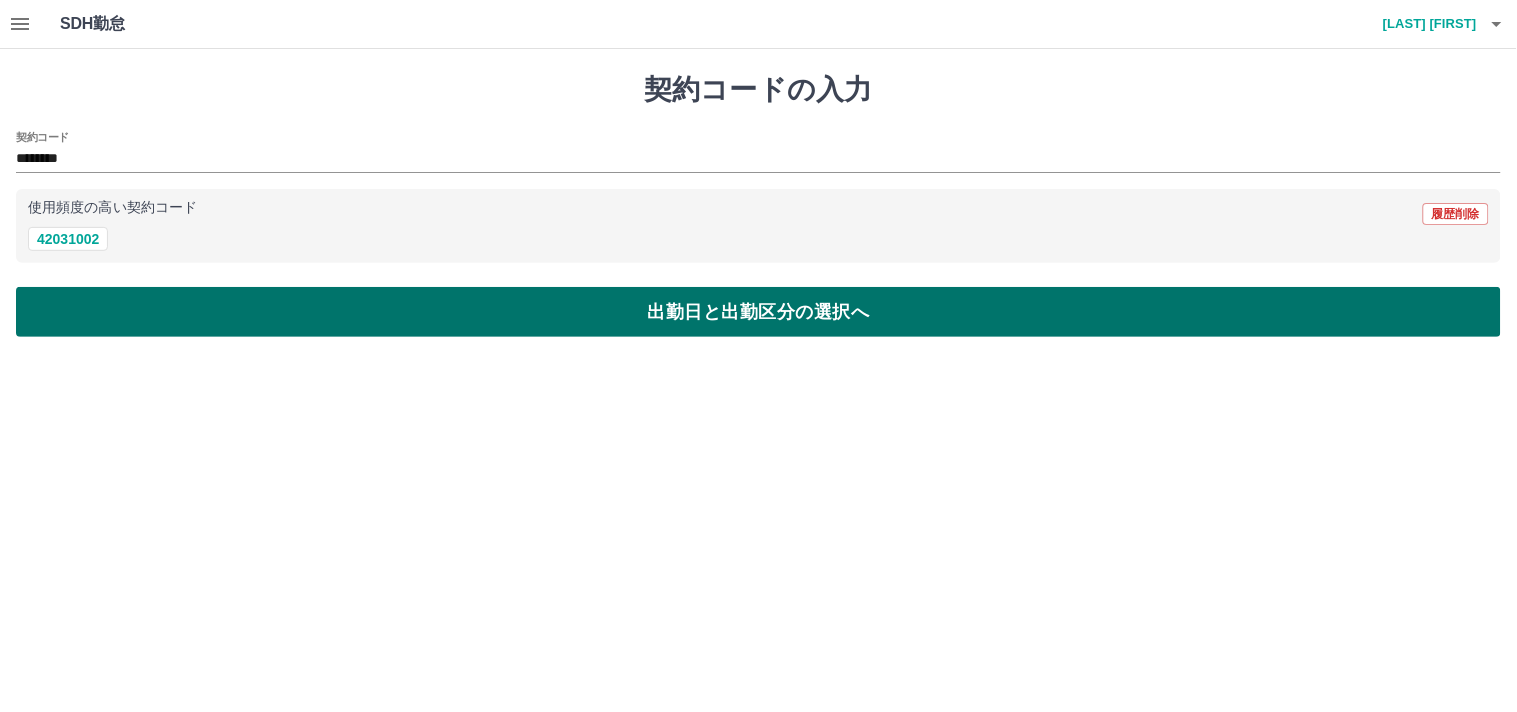 click on "出勤日と出勤区分の選択へ" at bounding box center [758, 312] 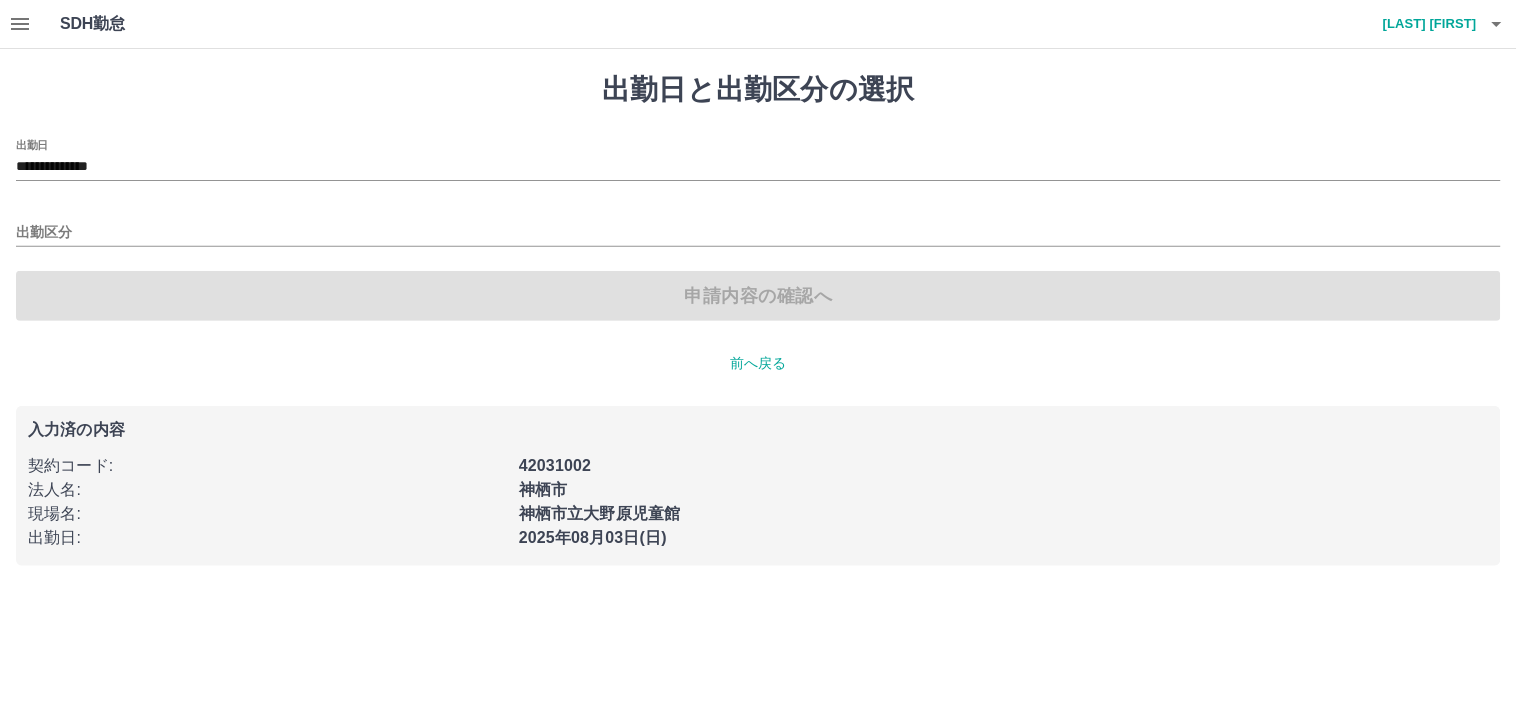 click on "出勤区分" at bounding box center [758, 226] 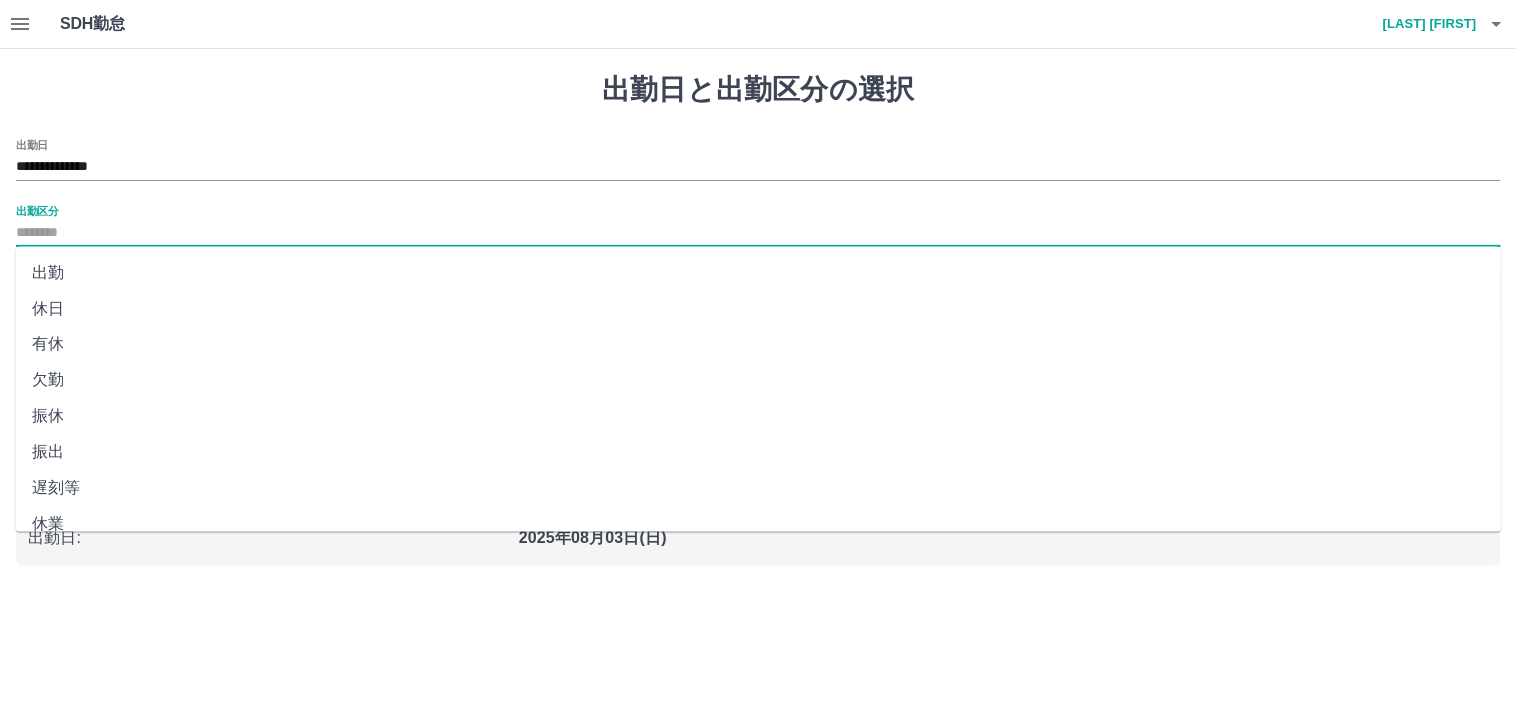 click on "出勤区分" at bounding box center (758, 233) 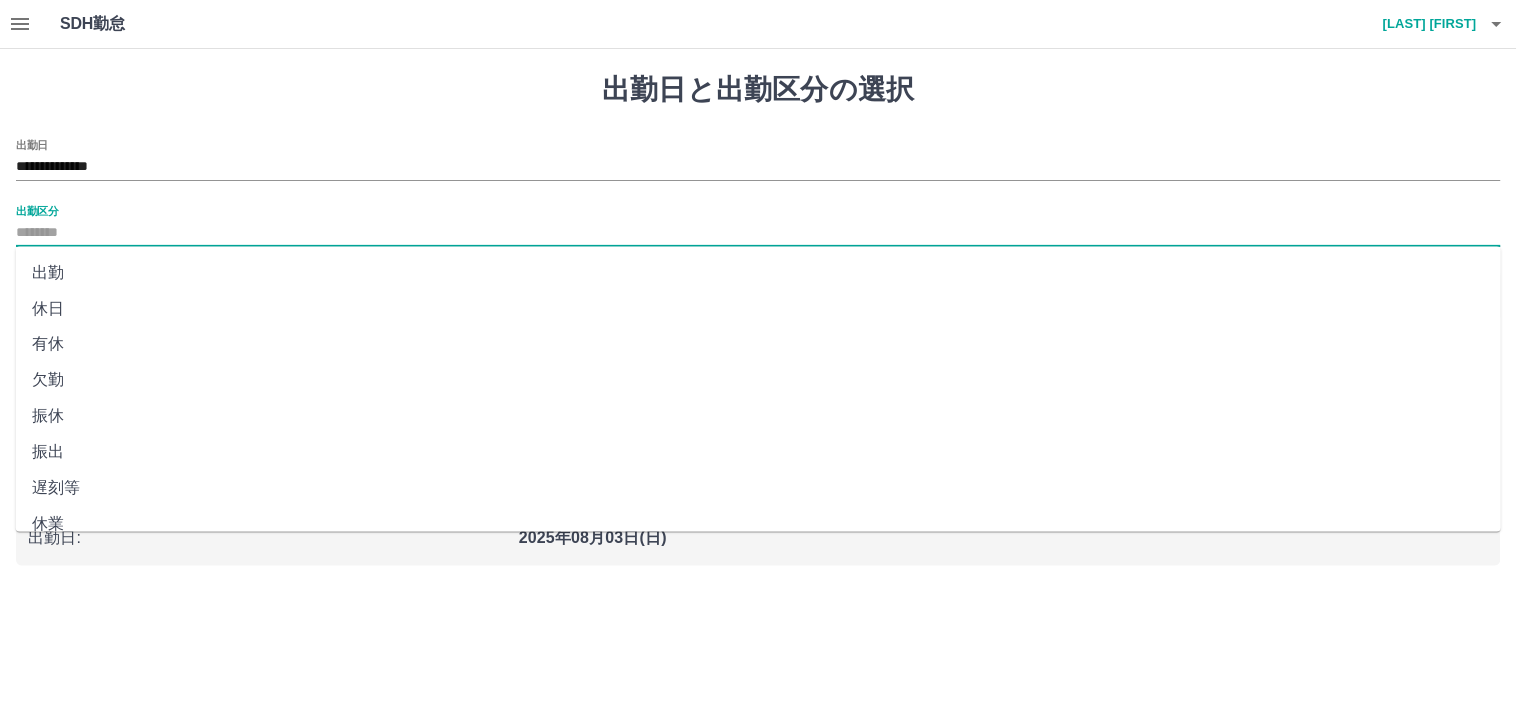 click on "出勤" at bounding box center (759, 273) 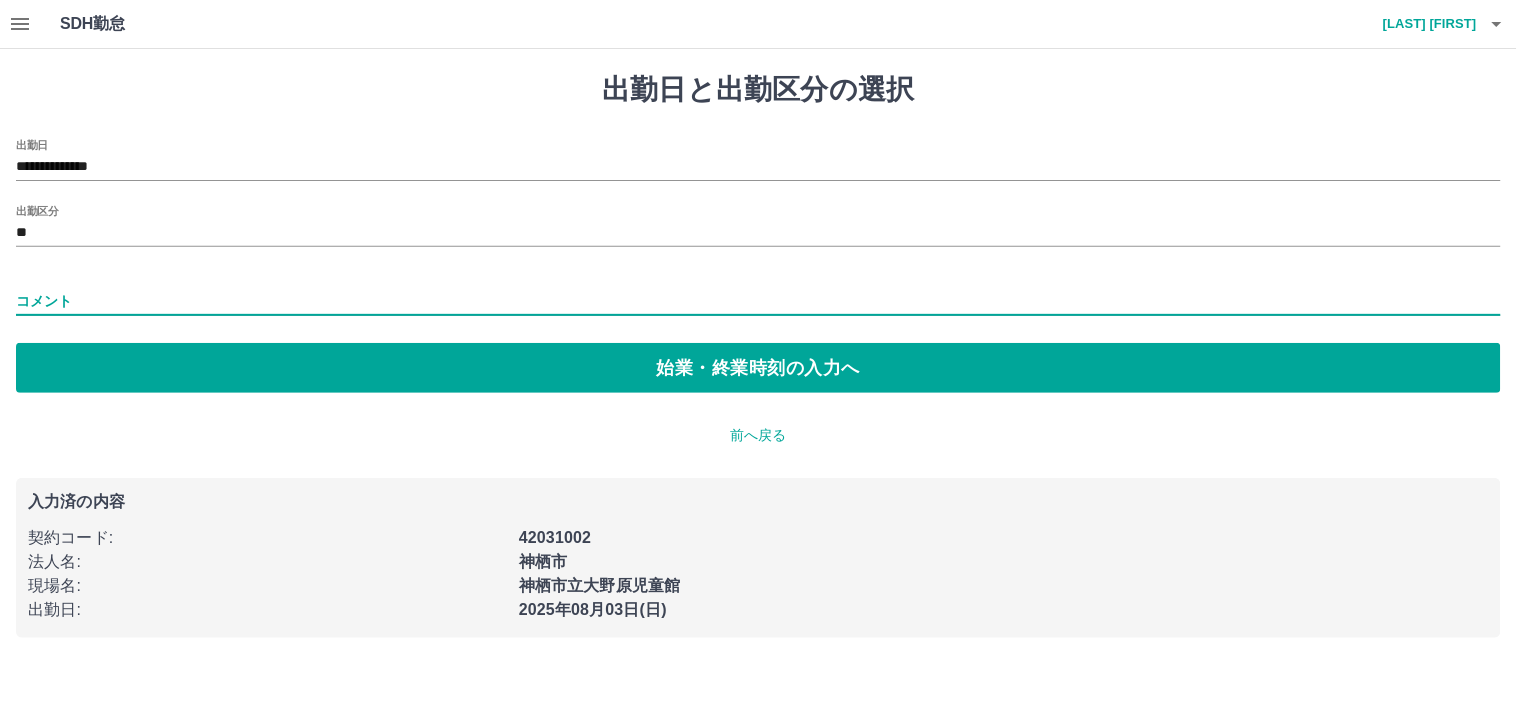 click on "コメント" at bounding box center (758, 301) 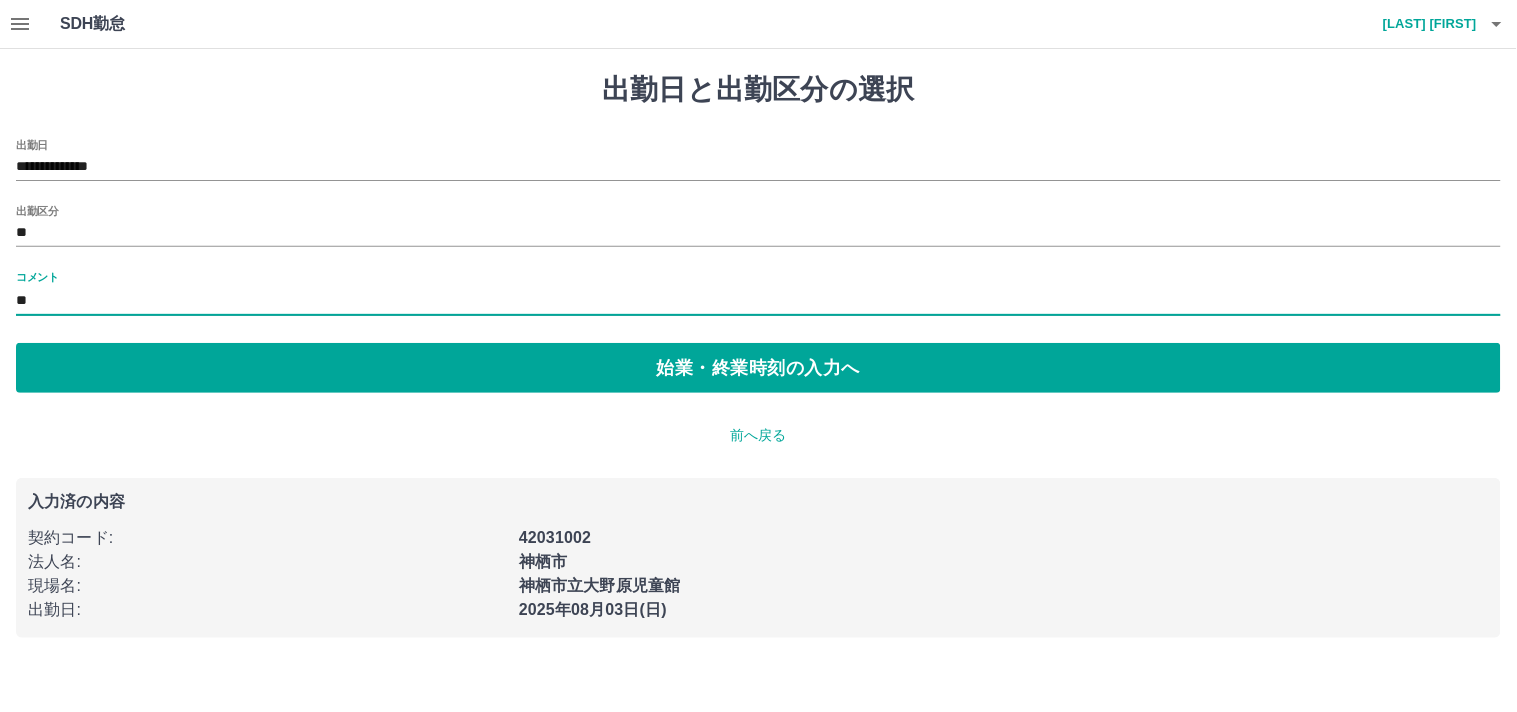 type on "*" 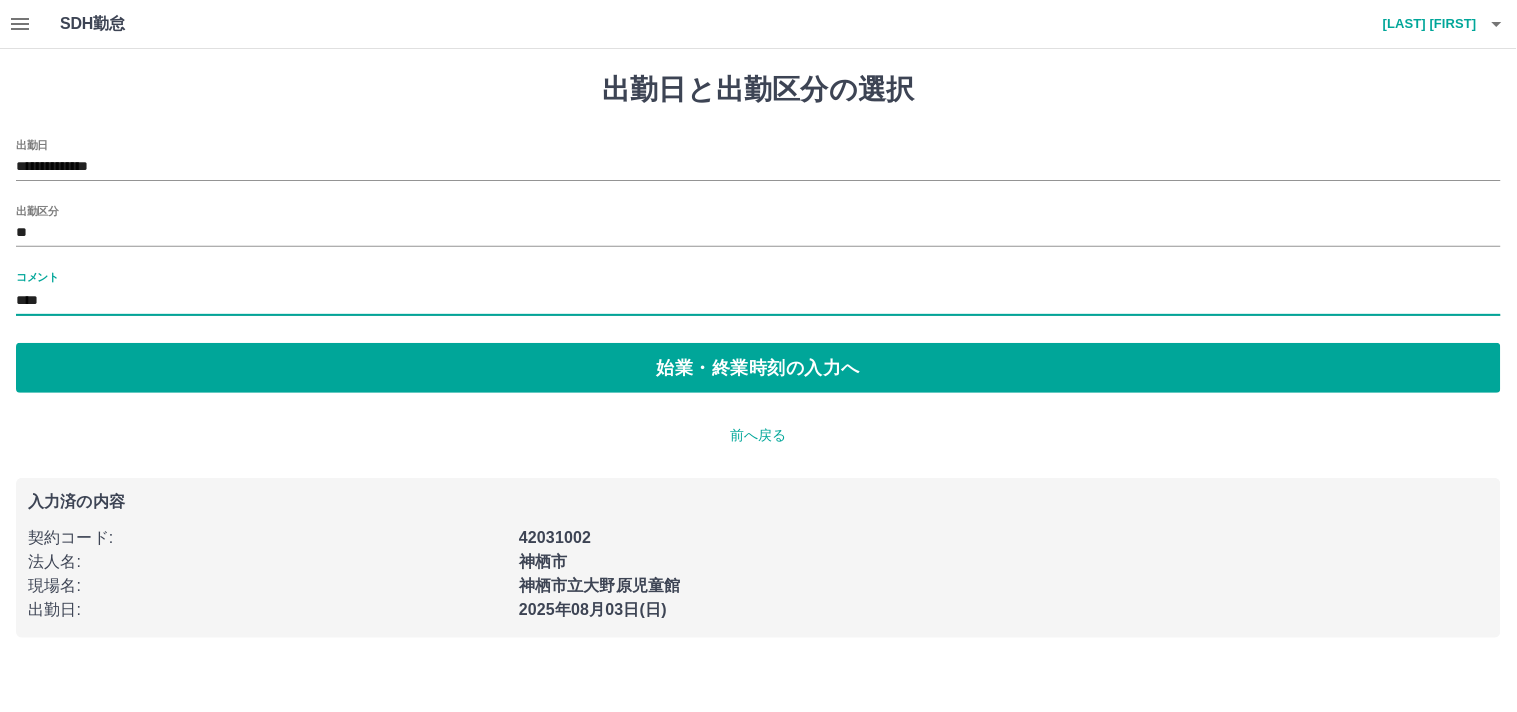 type on "****" 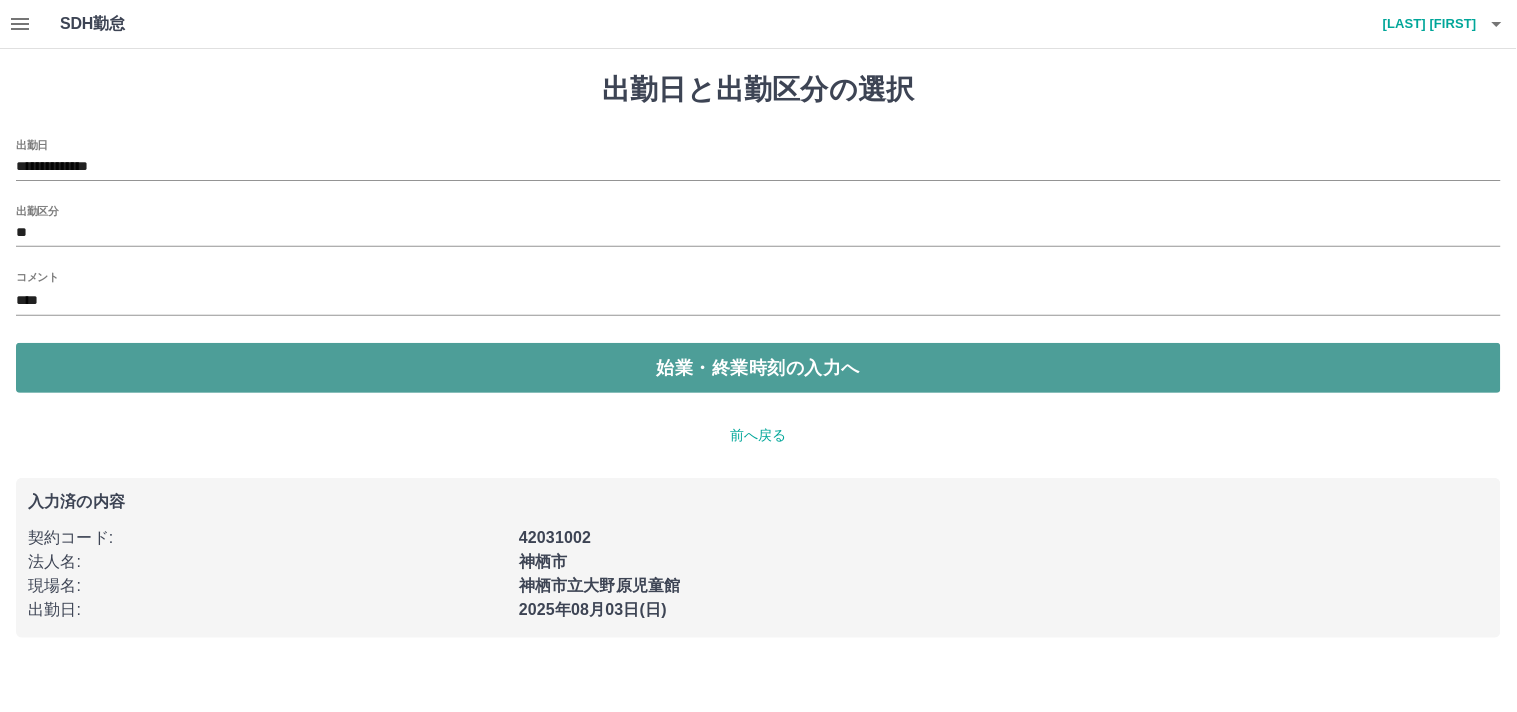 click on "始業・終業時刻の入力へ" at bounding box center (758, 368) 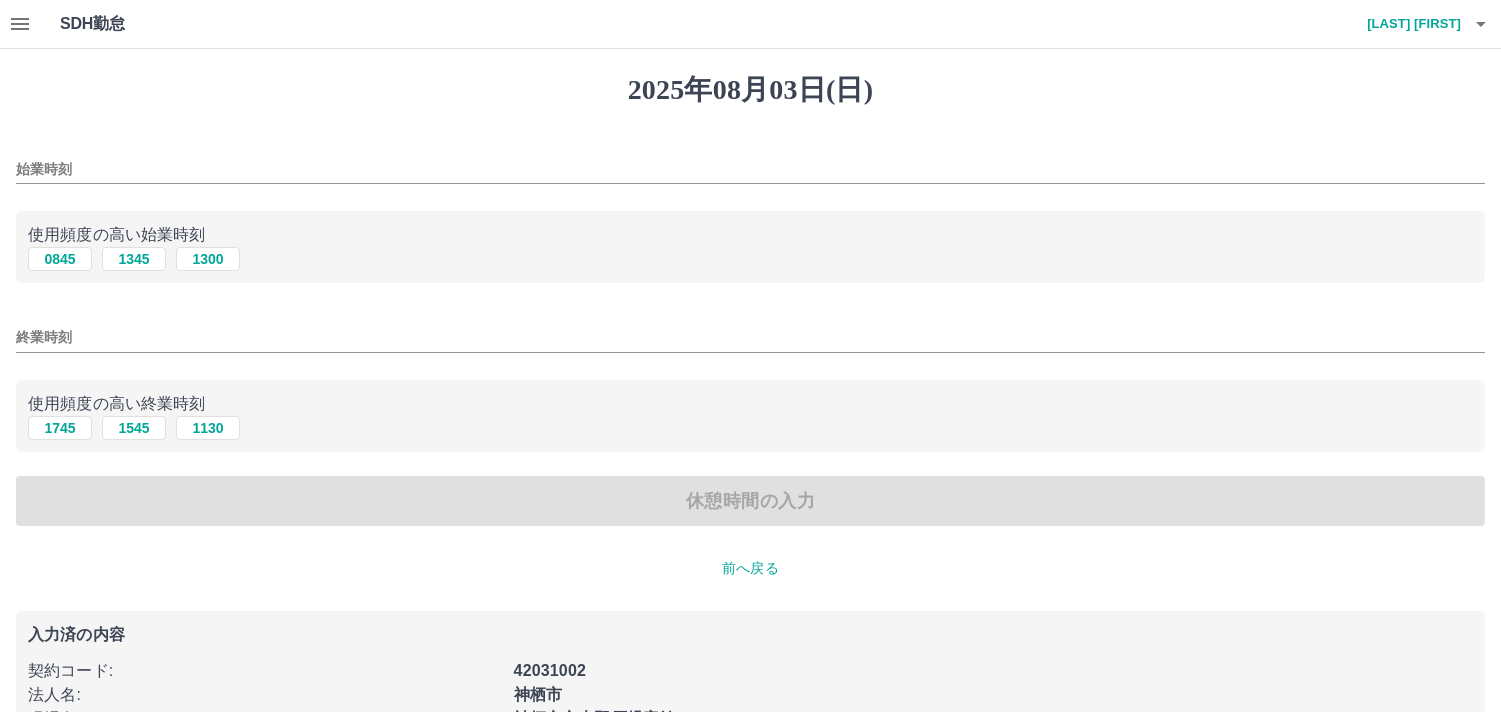 click on "使用頻度の高い始業時刻 0845 1345 1300" at bounding box center (750, 247) 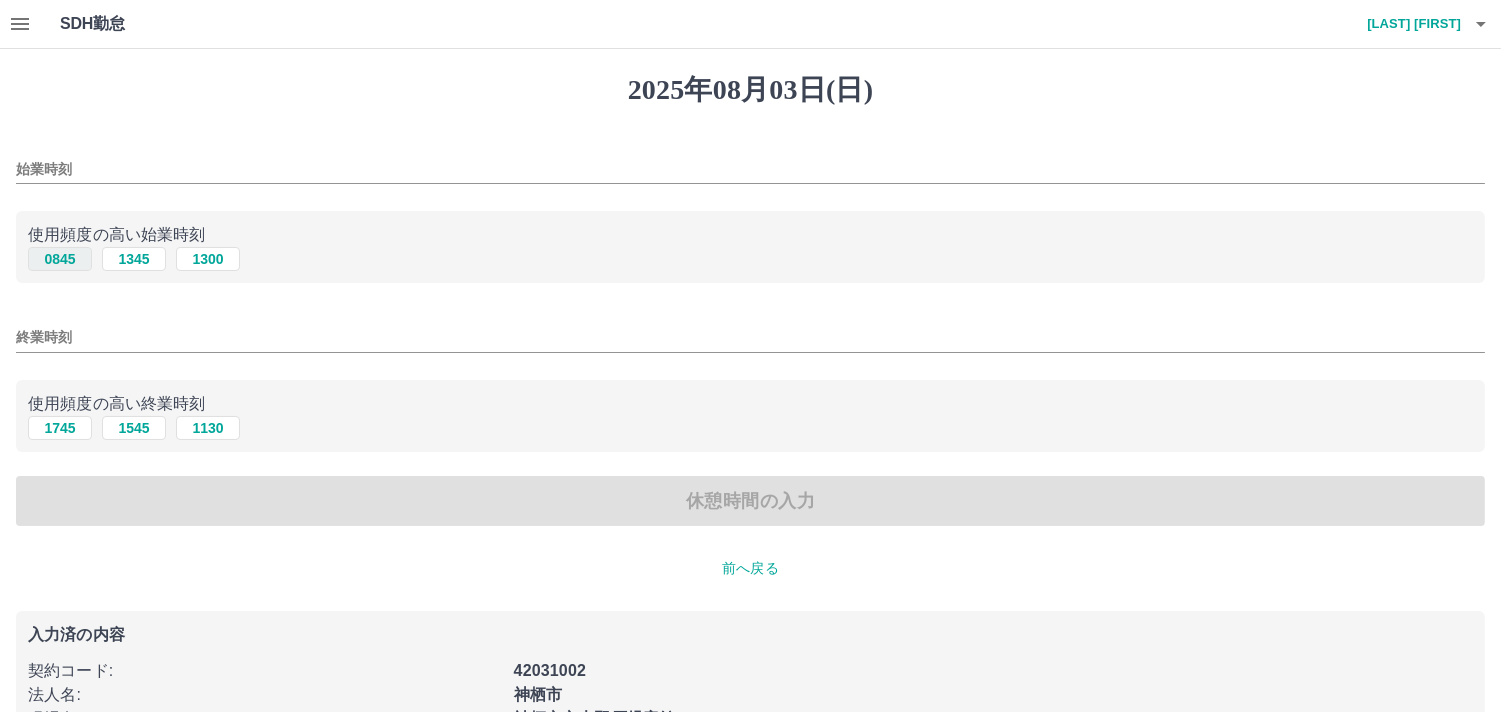 click on "0845" at bounding box center [60, 259] 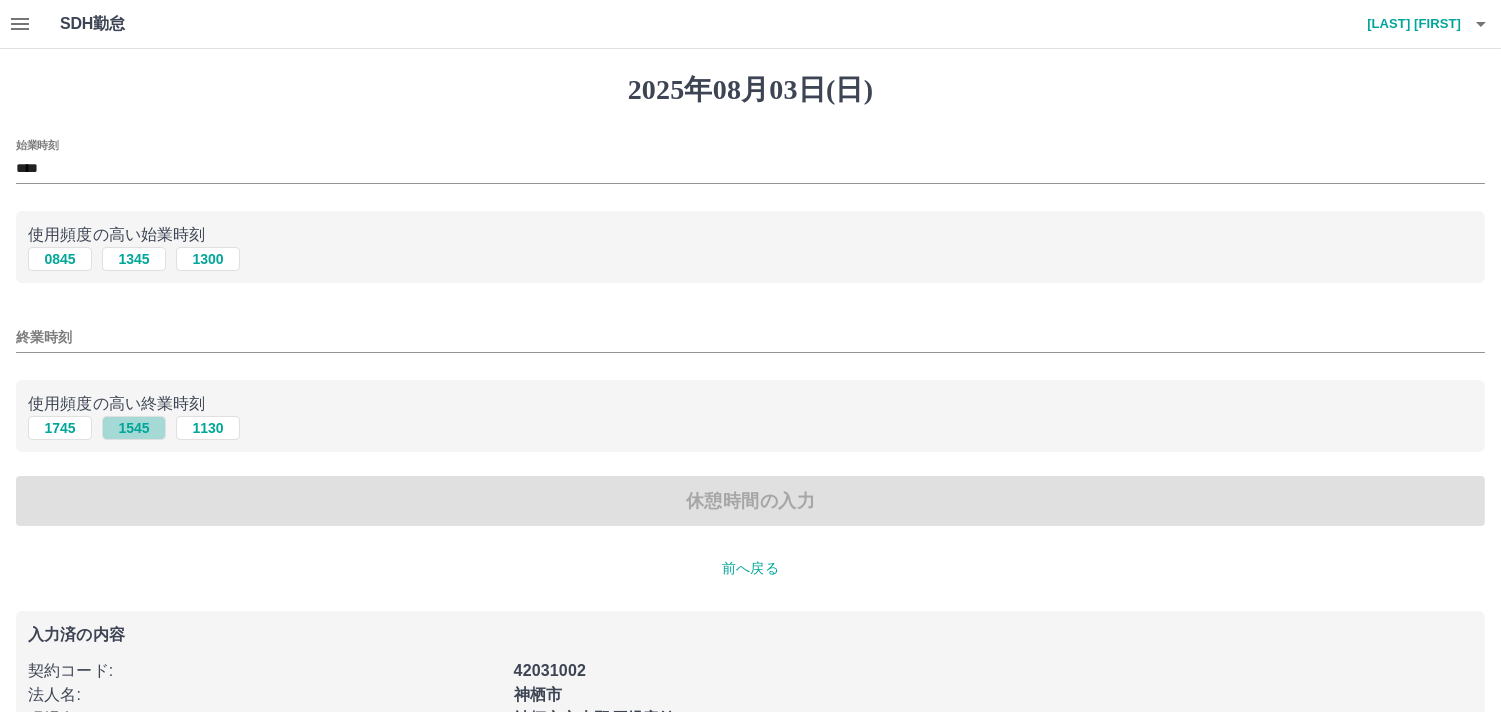 click on "1545" at bounding box center (134, 428) 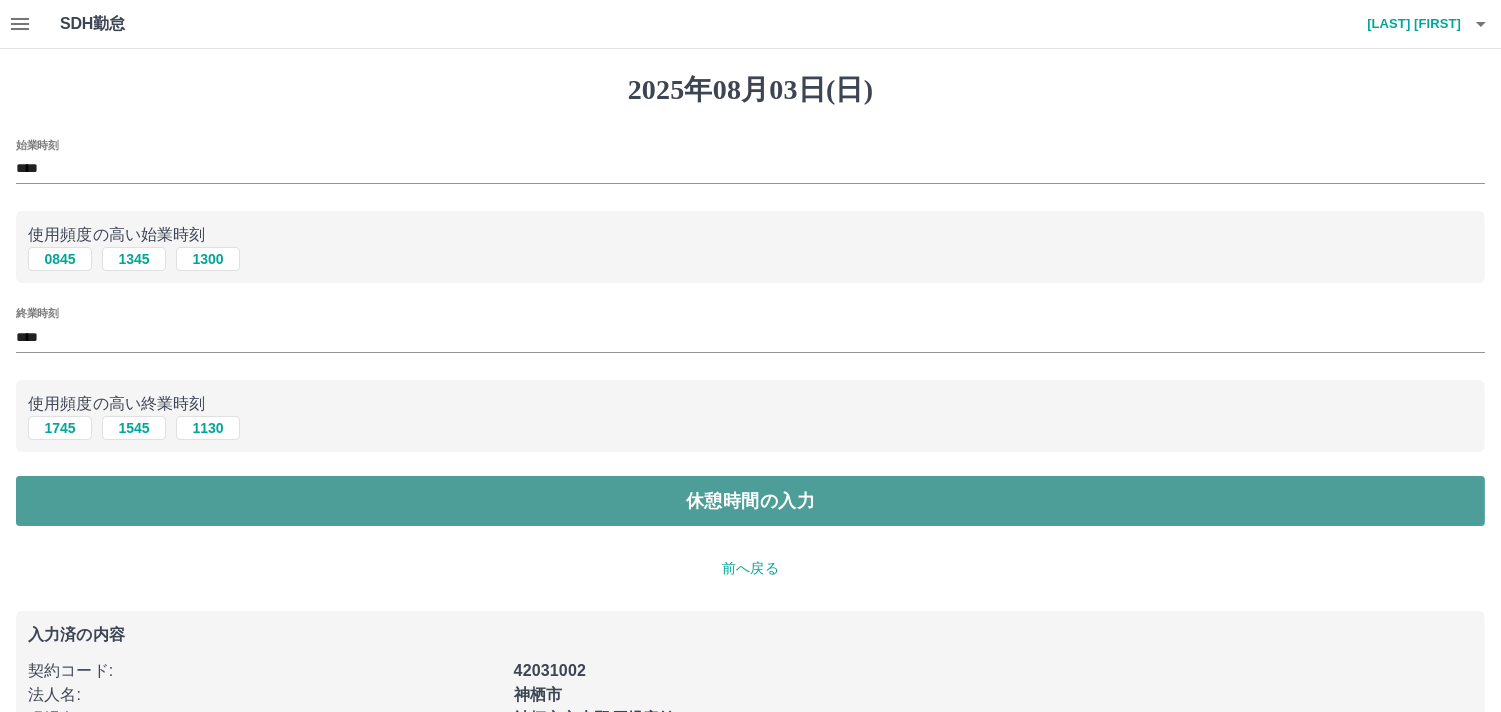 click on "休憩時間の入力" at bounding box center (750, 501) 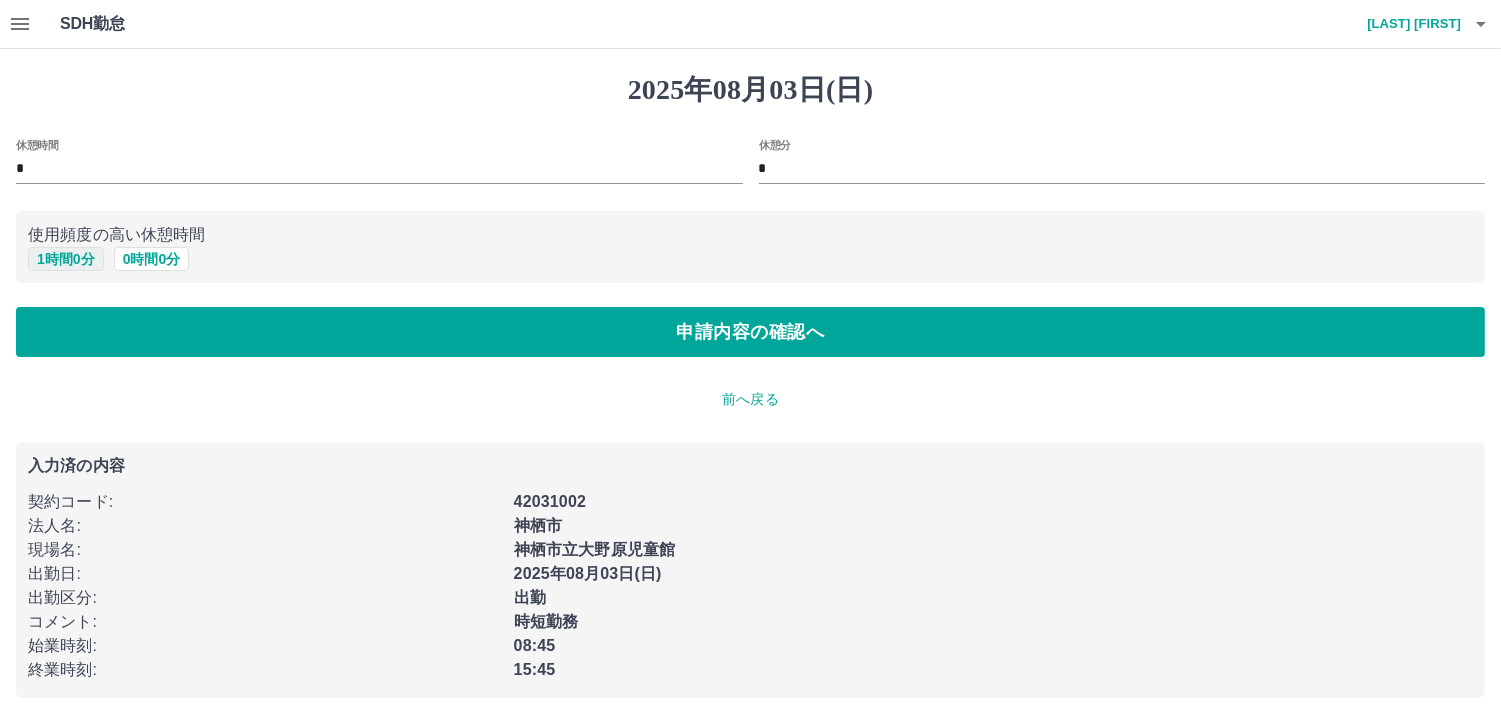 click on "1 時間 0 分" at bounding box center [66, 259] 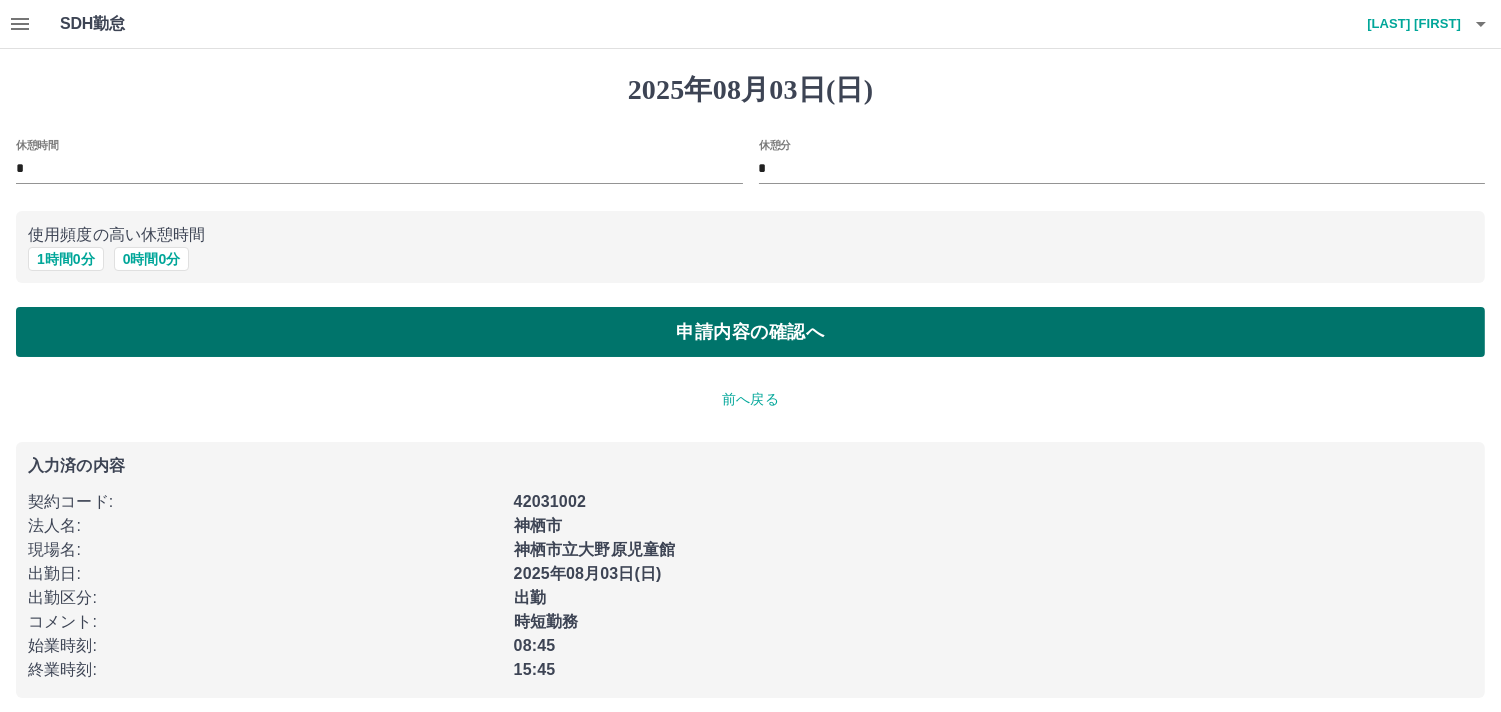 click on "申請内容の確認へ" at bounding box center [750, 332] 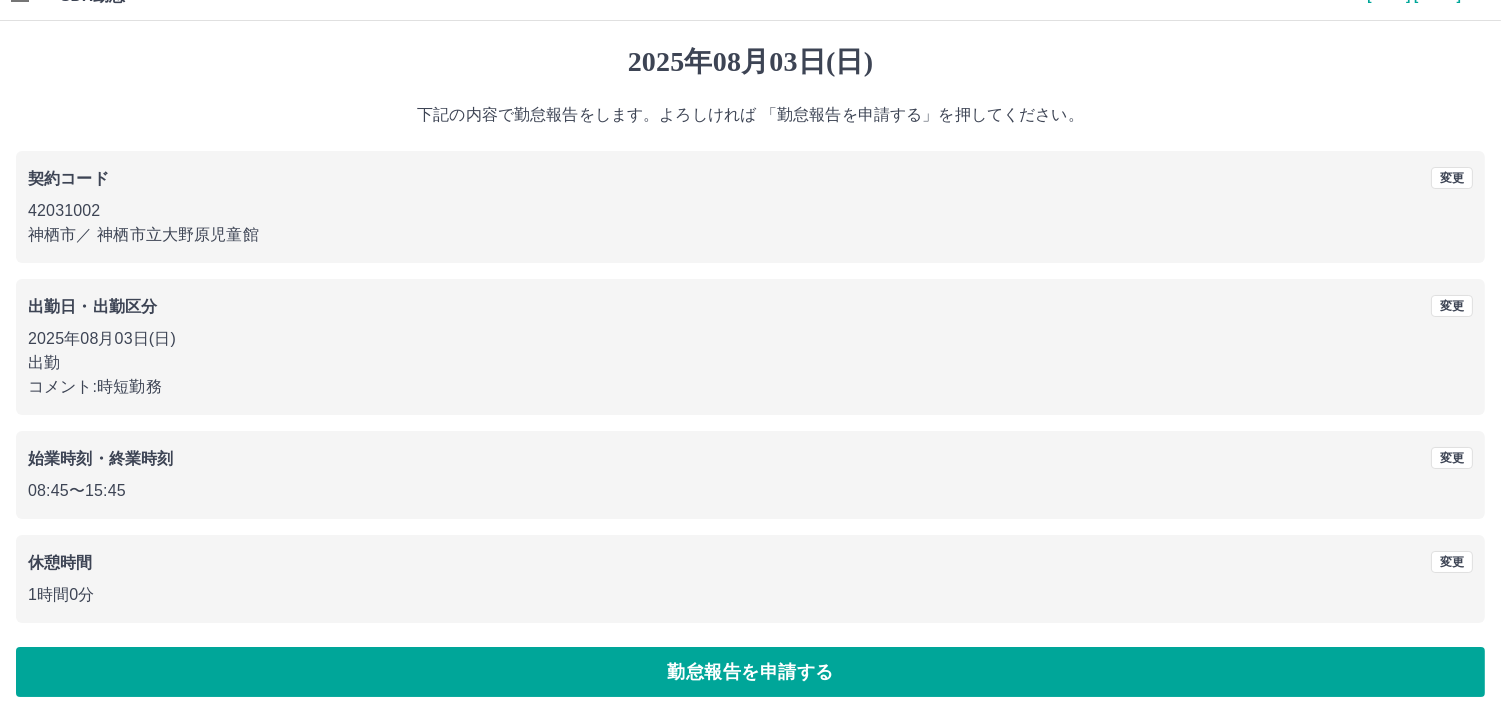scroll, scrollTop: 36, scrollLeft: 0, axis: vertical 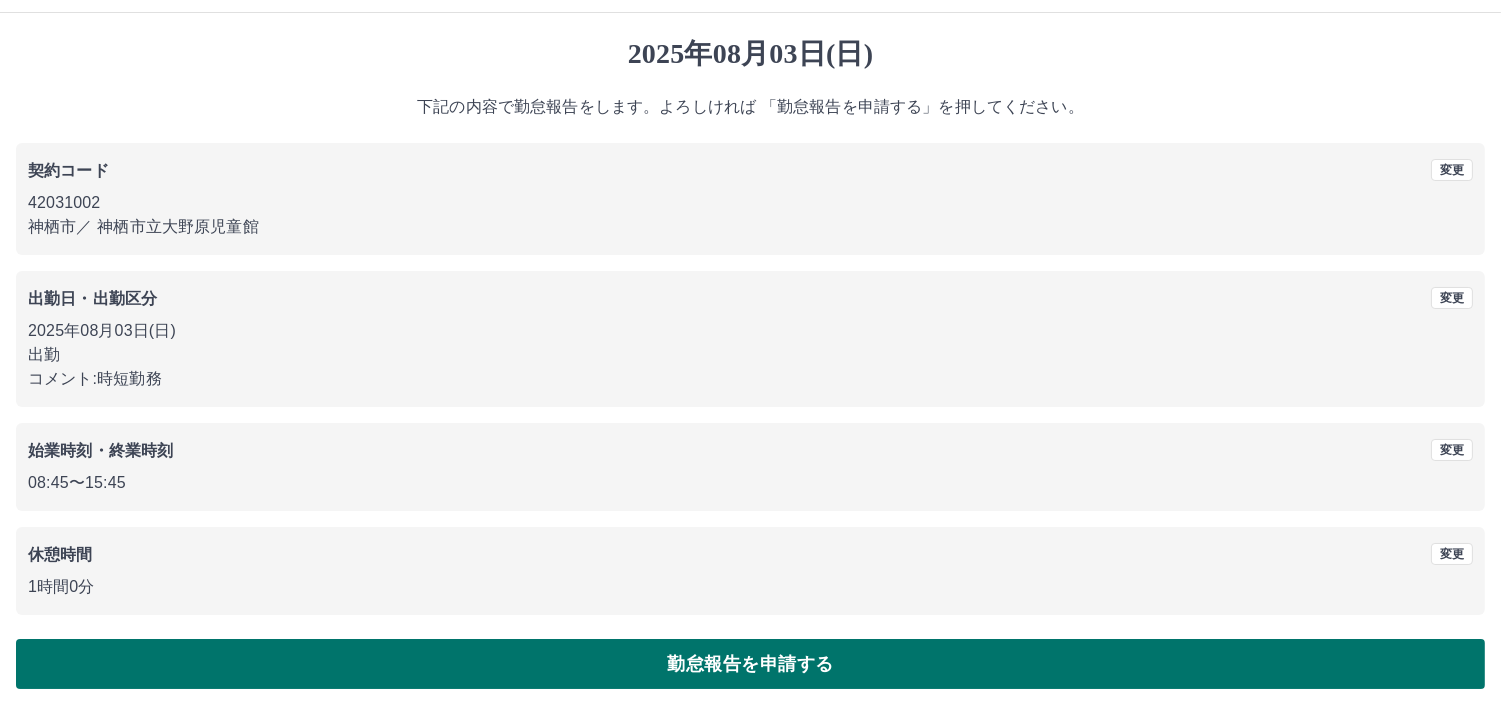 click on "勤怠報告を申請する" at bounding box center [750, 664] 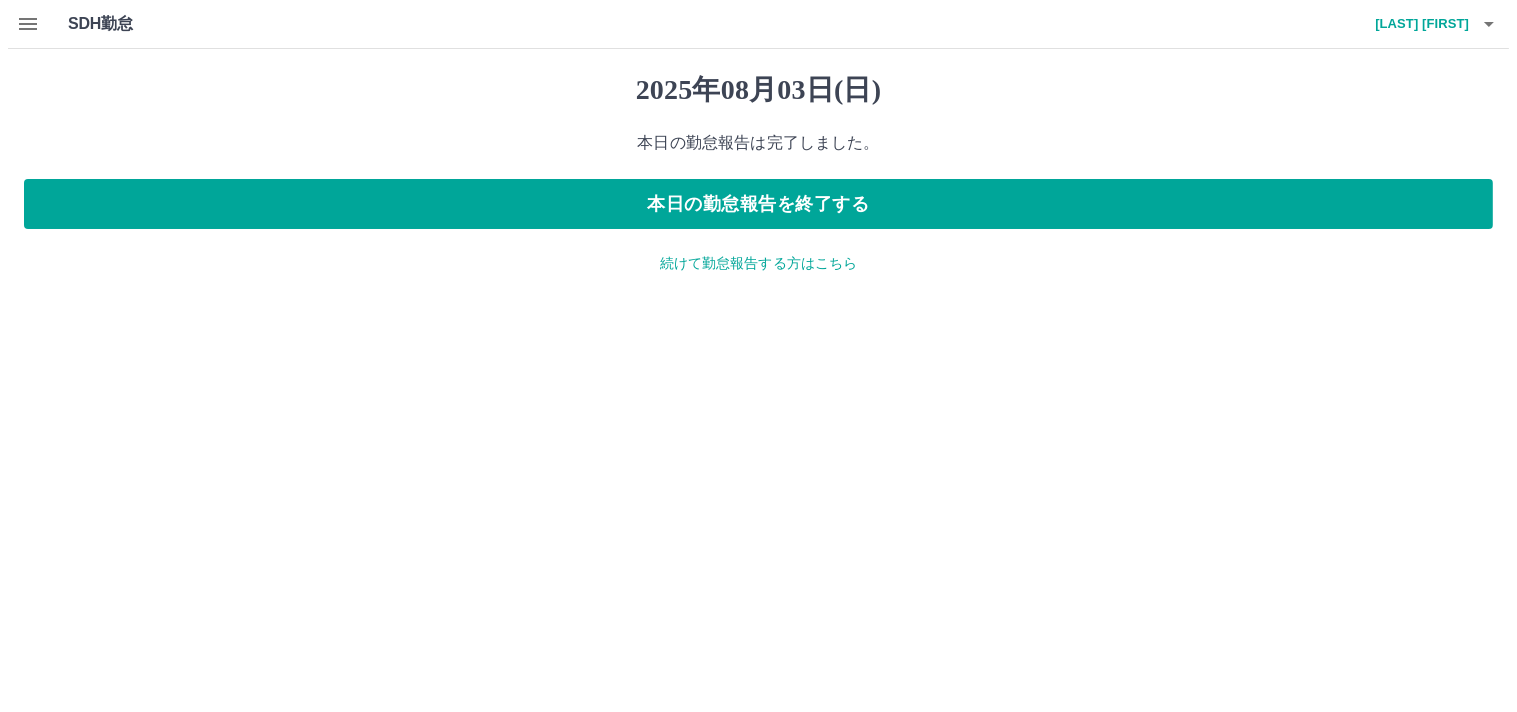 scroll, scrollTop: 0, scrollLeft: 0, axis: both 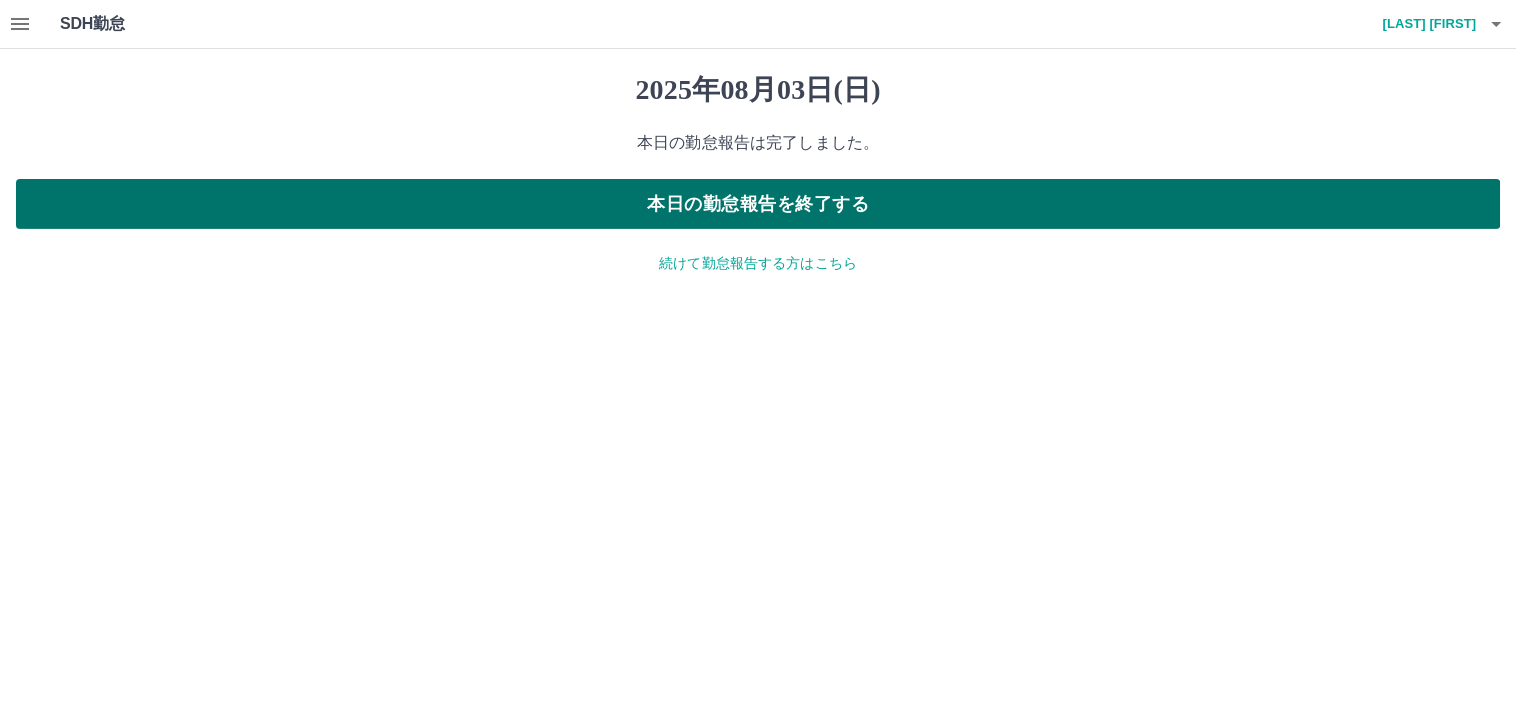 click on "本日の勤怠報告を終了する" at bounding box center [758, 204] 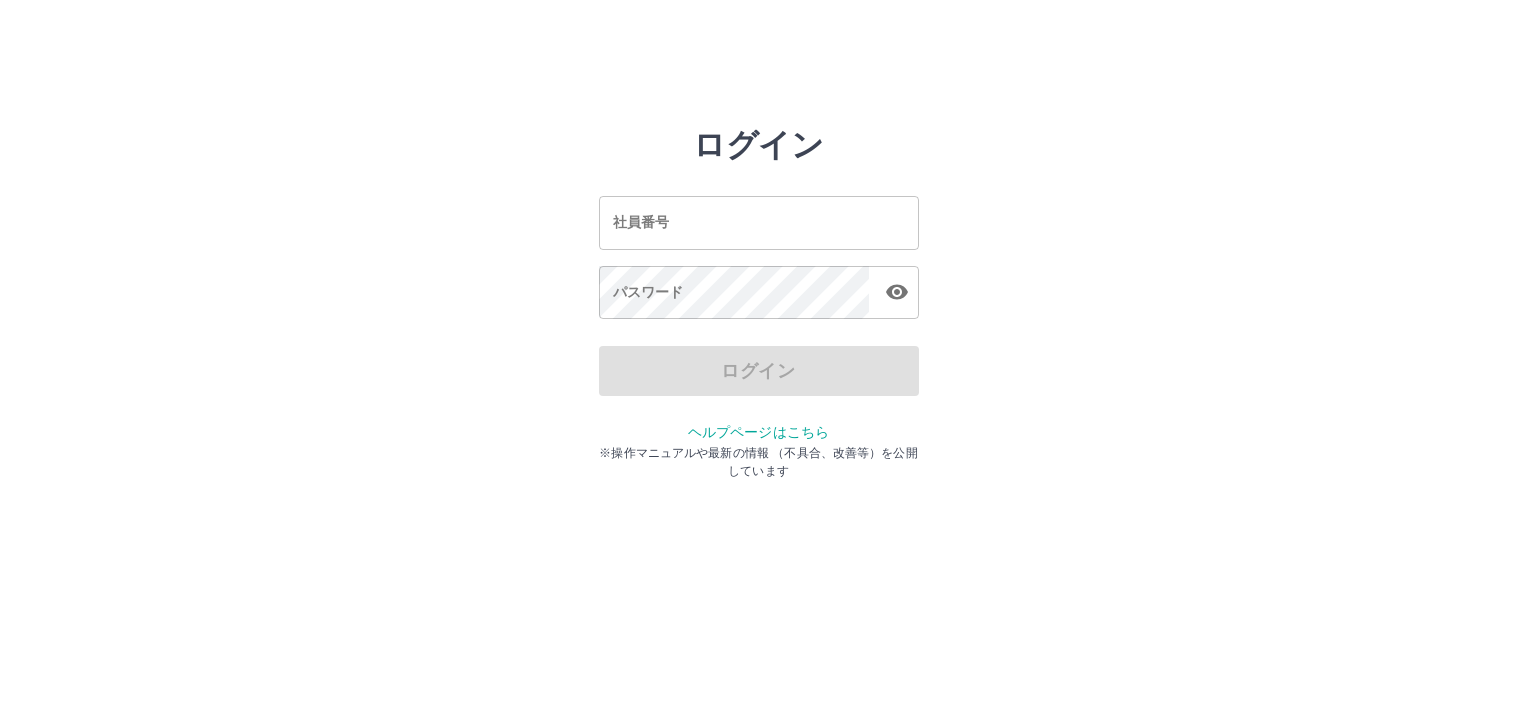 scroll, scrollTop: 0, scrollLeft: 0, axis: both 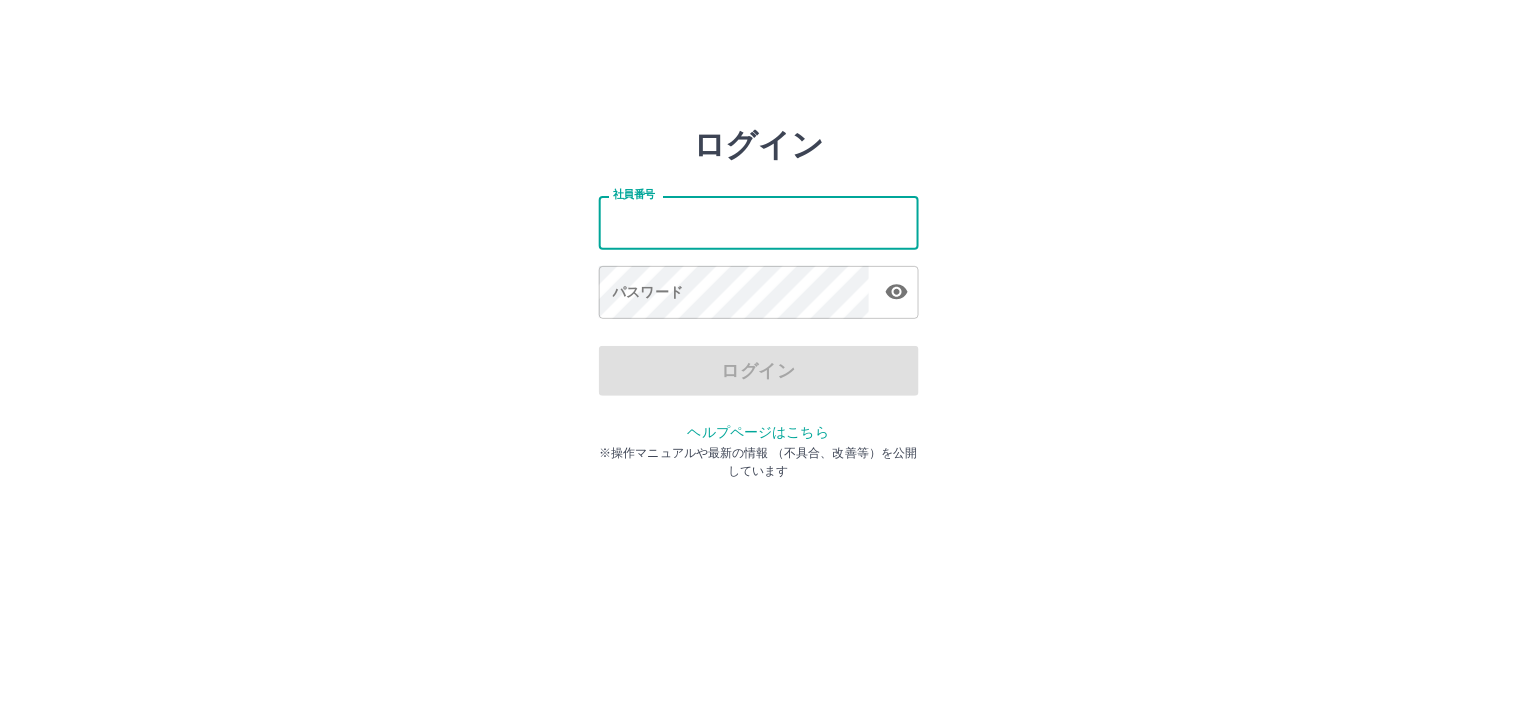 click on "社員番号" at bounding box center (759, 222) 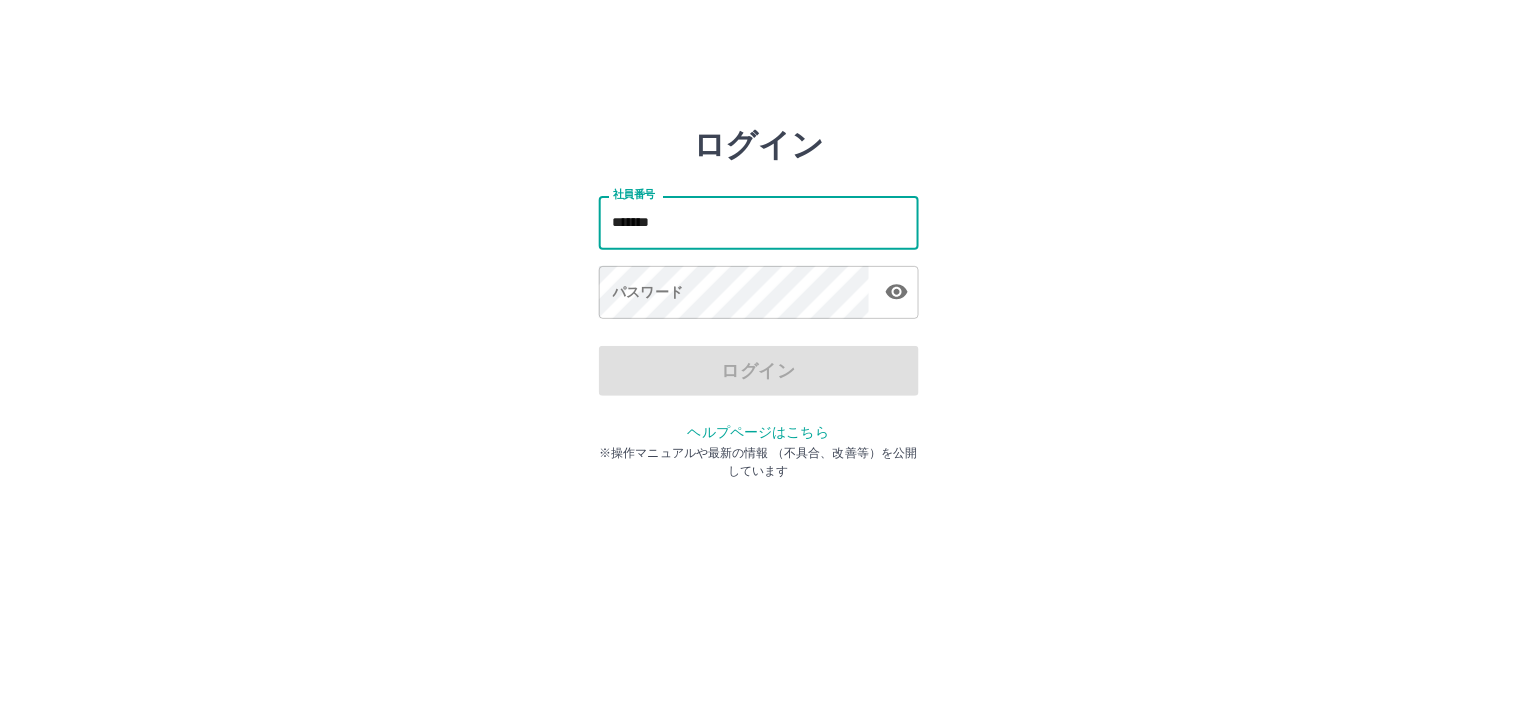 type on "*******" 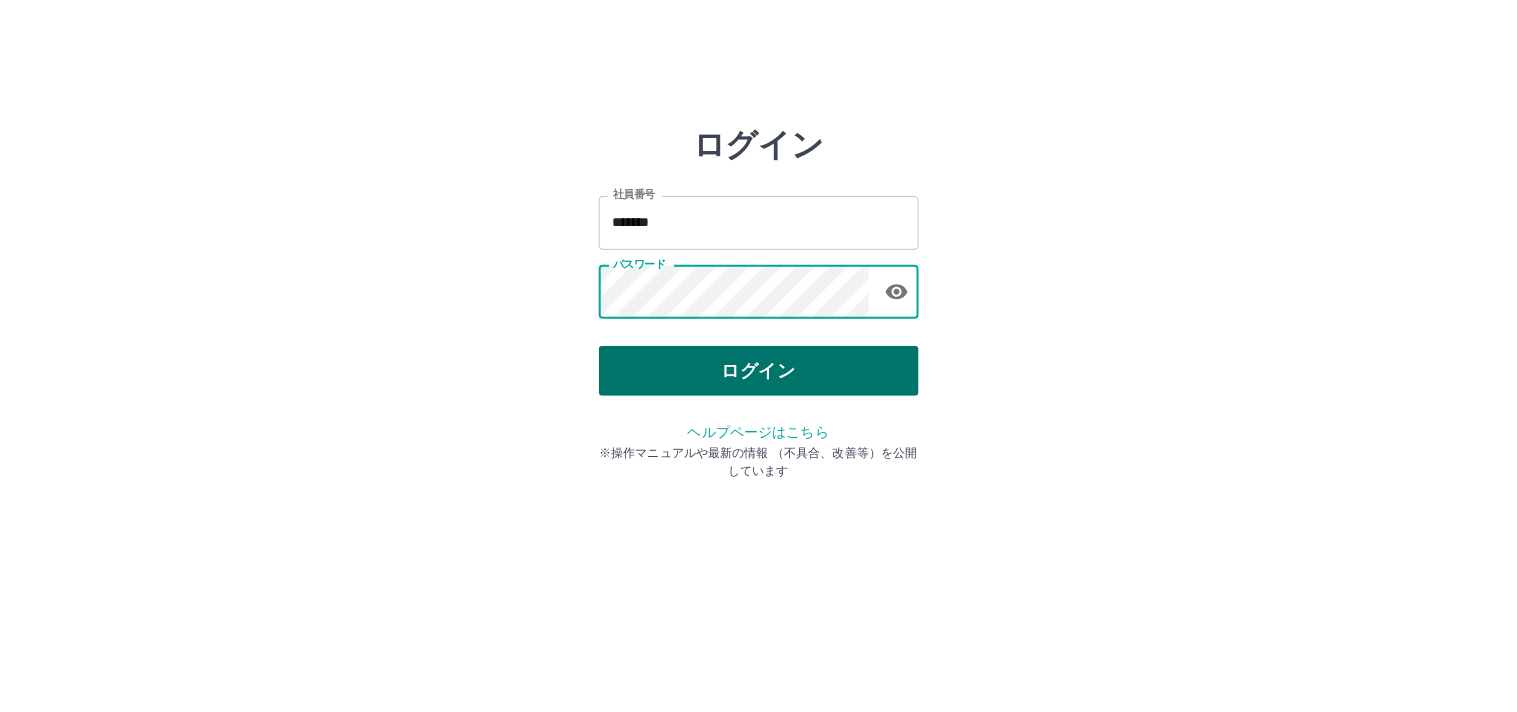 click on "ログイン" at bounding box center (759, 371) 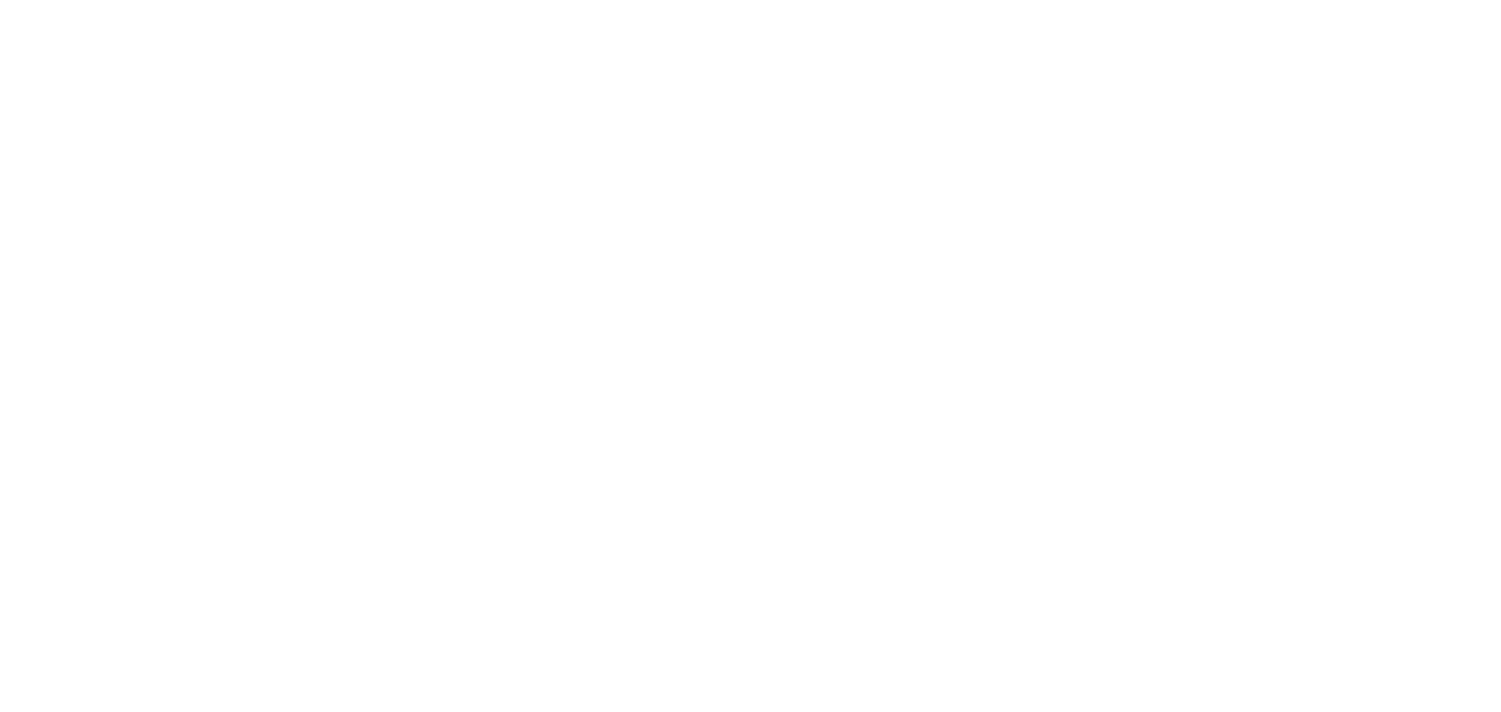 scroll, scrollTop: 0, scrollLeft: 0, axis: both 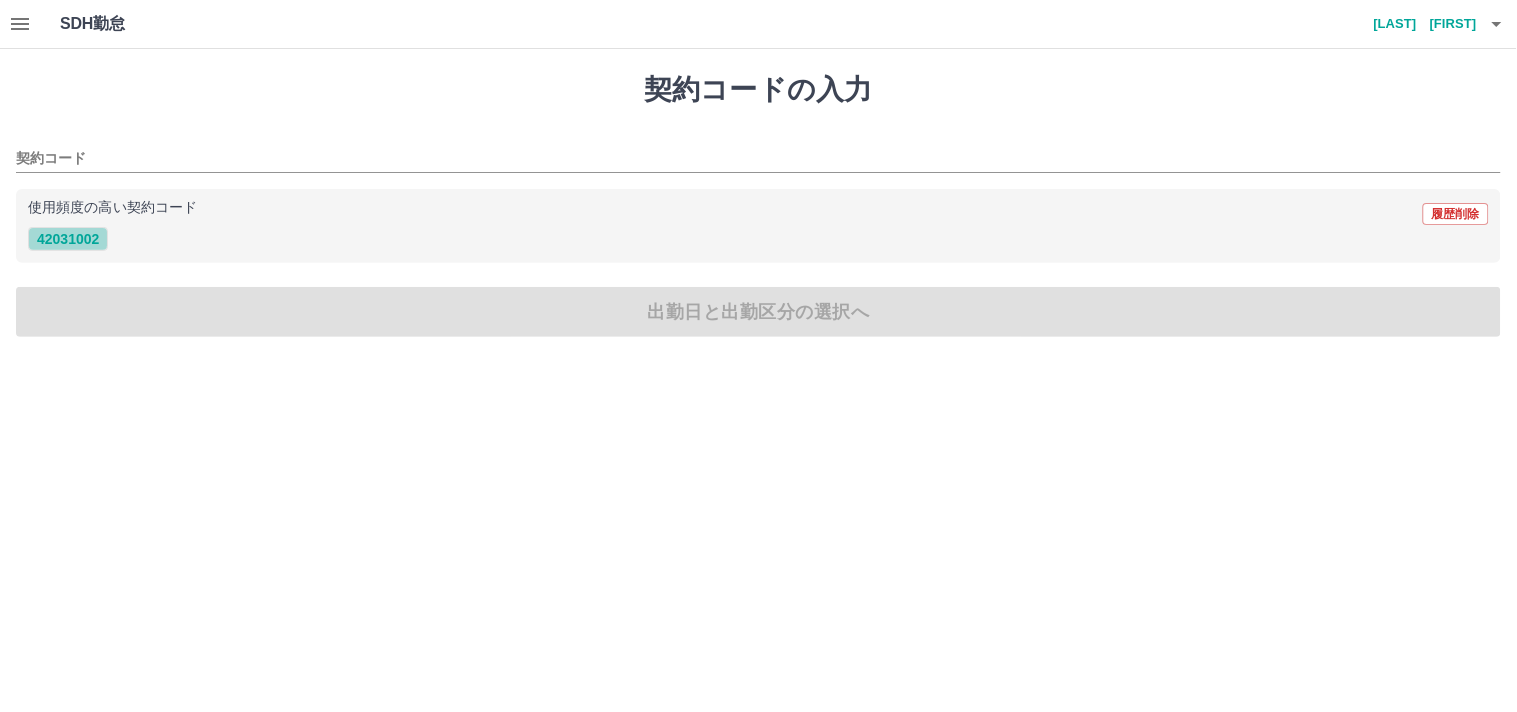 click on "42031002" at bounding box center [68, 239] 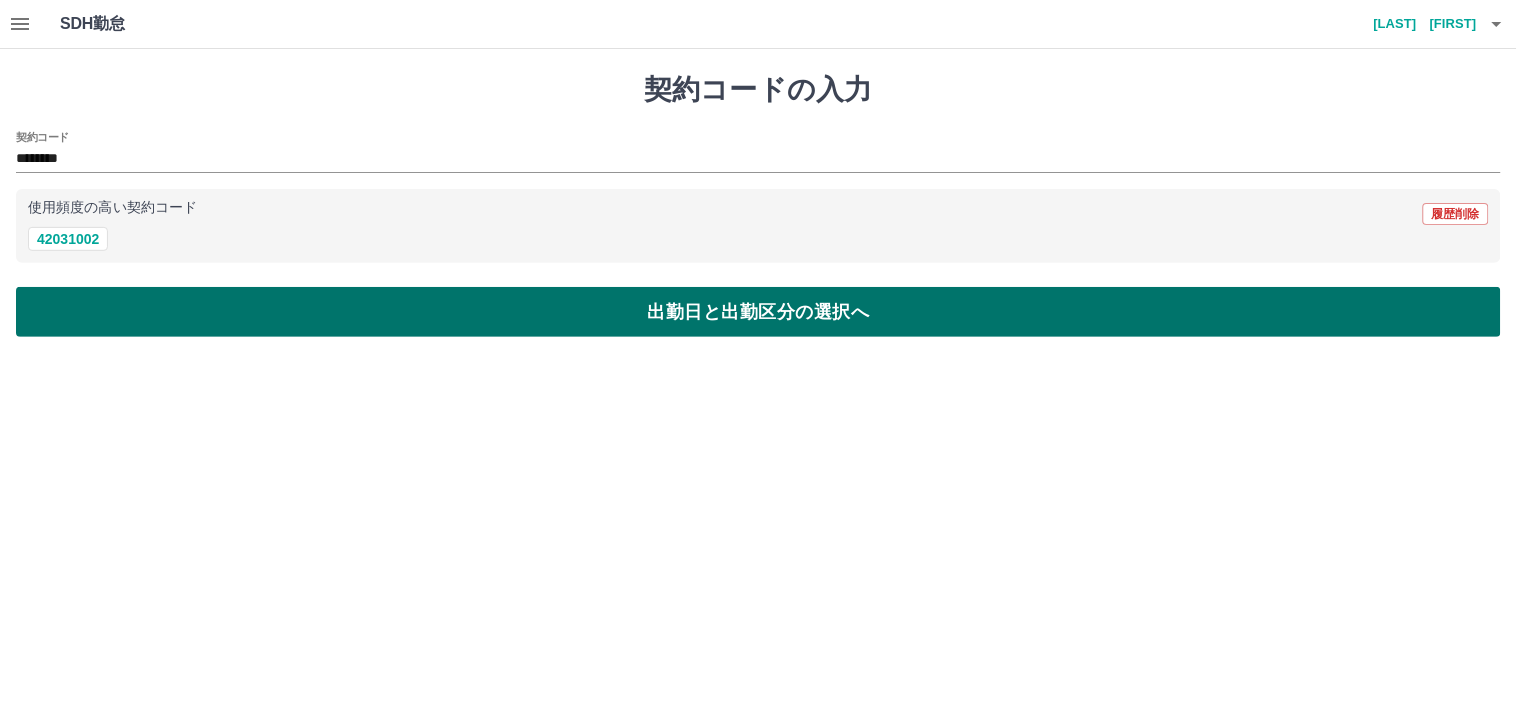 click on "出勤日と出勤区分の選択へ" at bounding box center [758, 312] 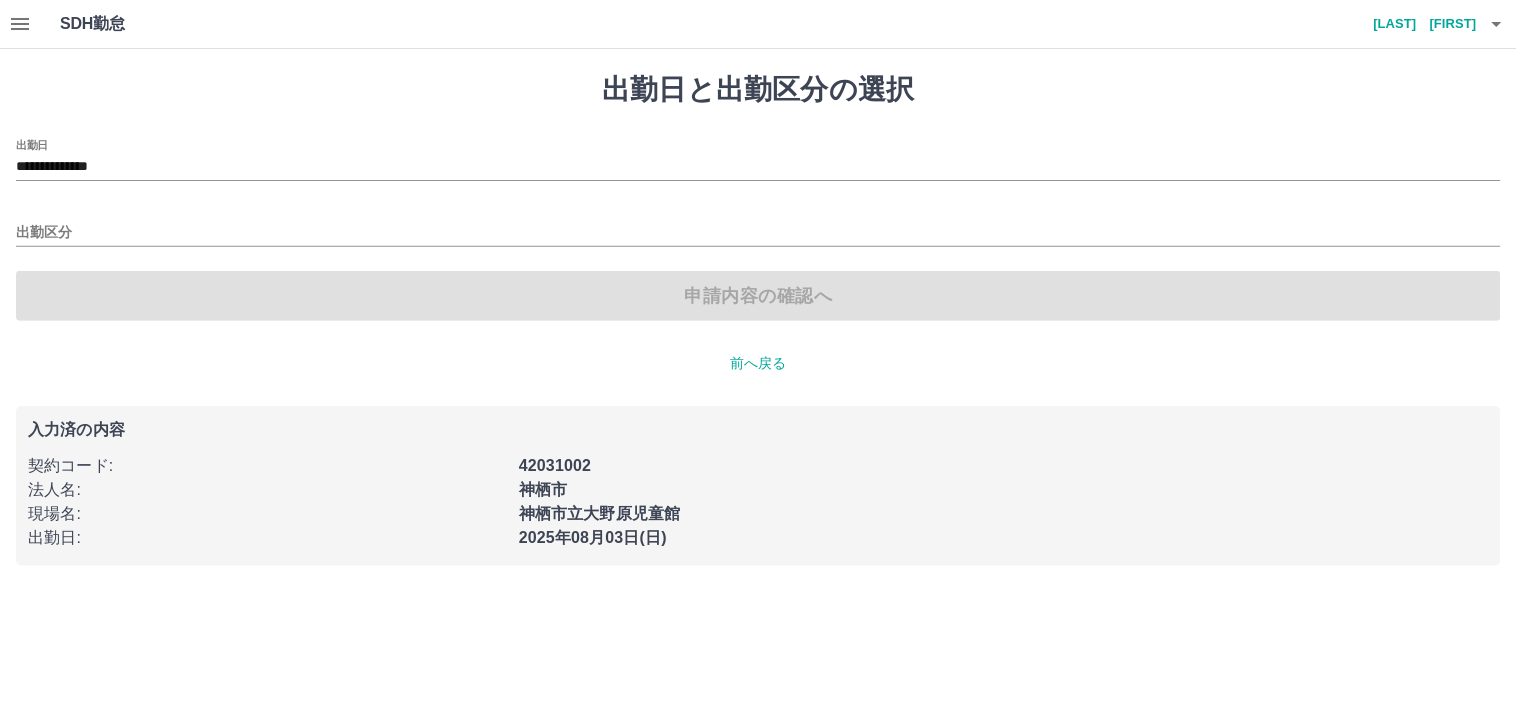 click on "出勤区分" at bounding box center (758, 226) 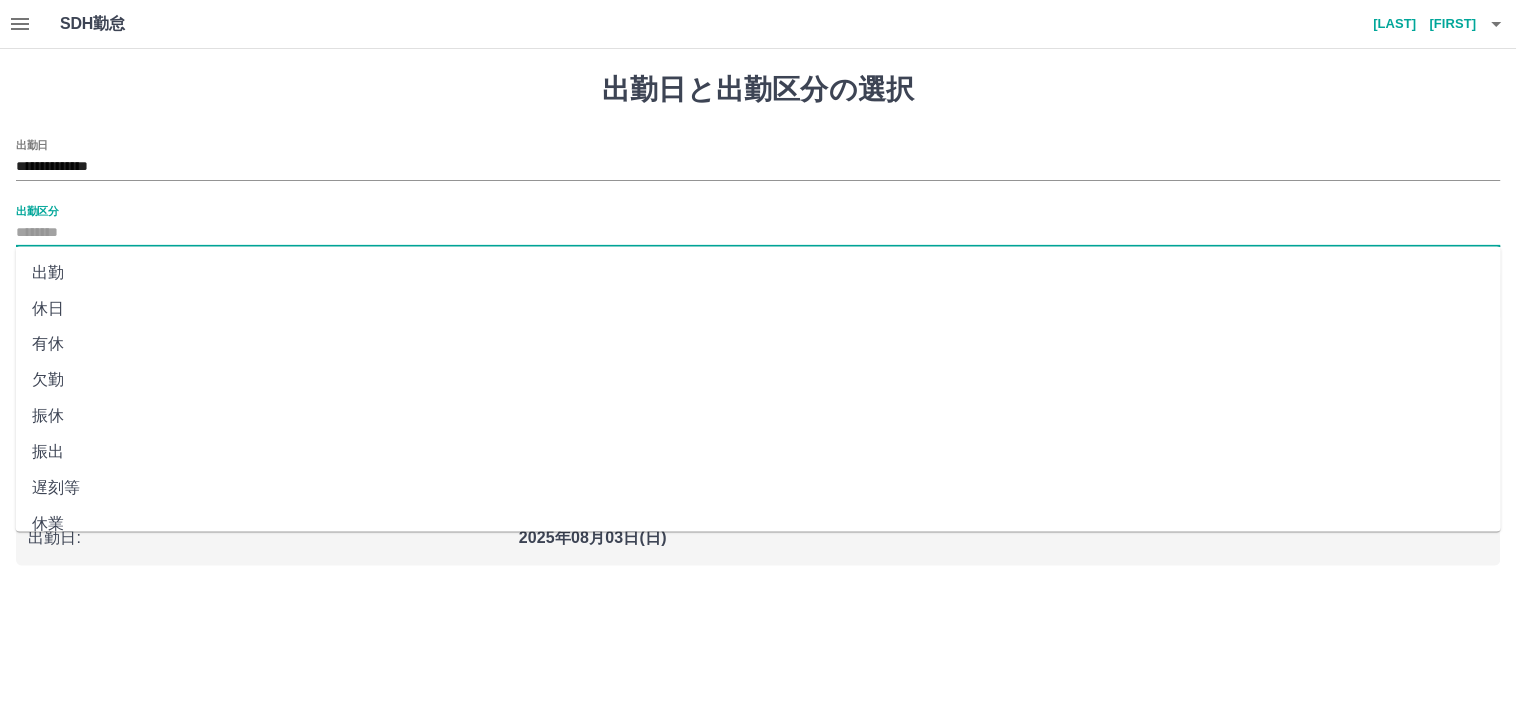 click on "出勤区分" at bounding box center (758, 233) 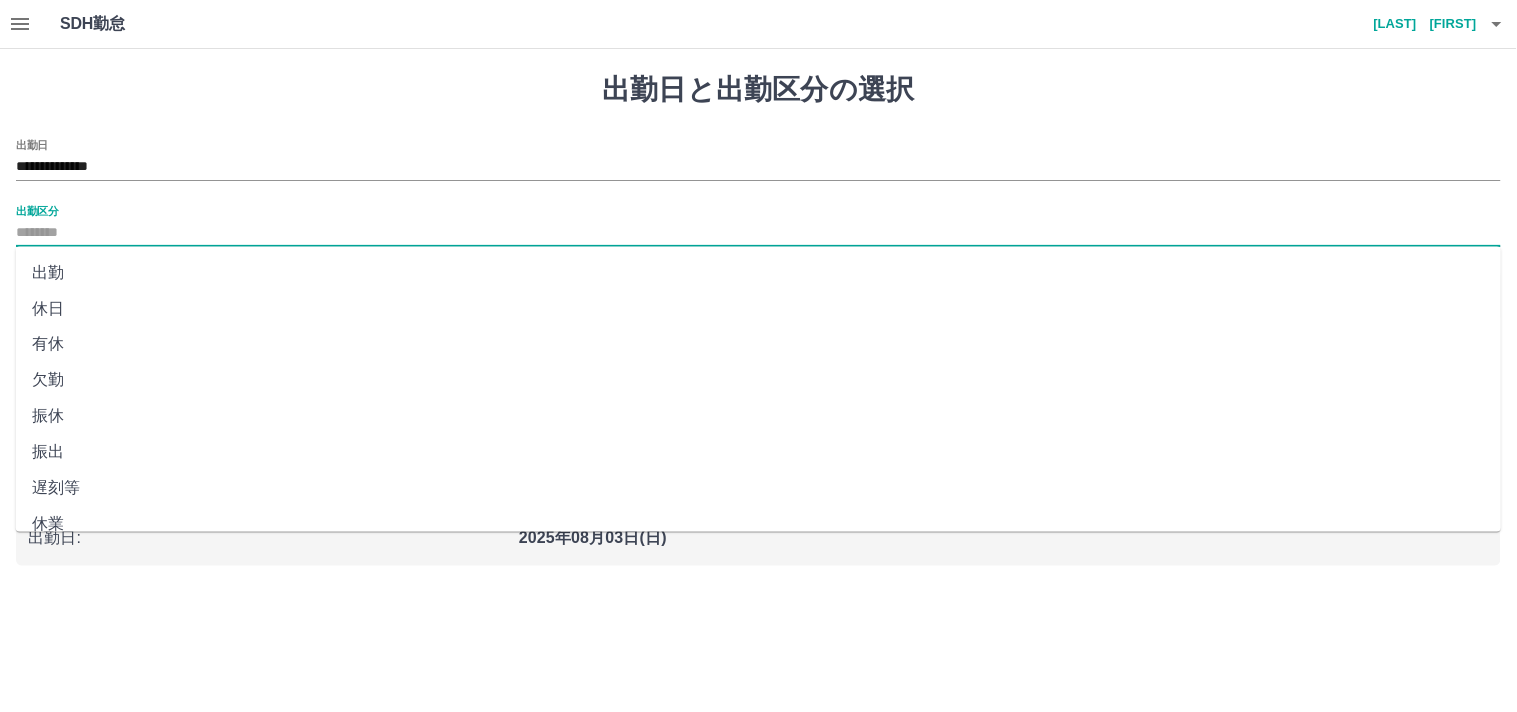 click on "出勤" at bounding box center [759, 273] 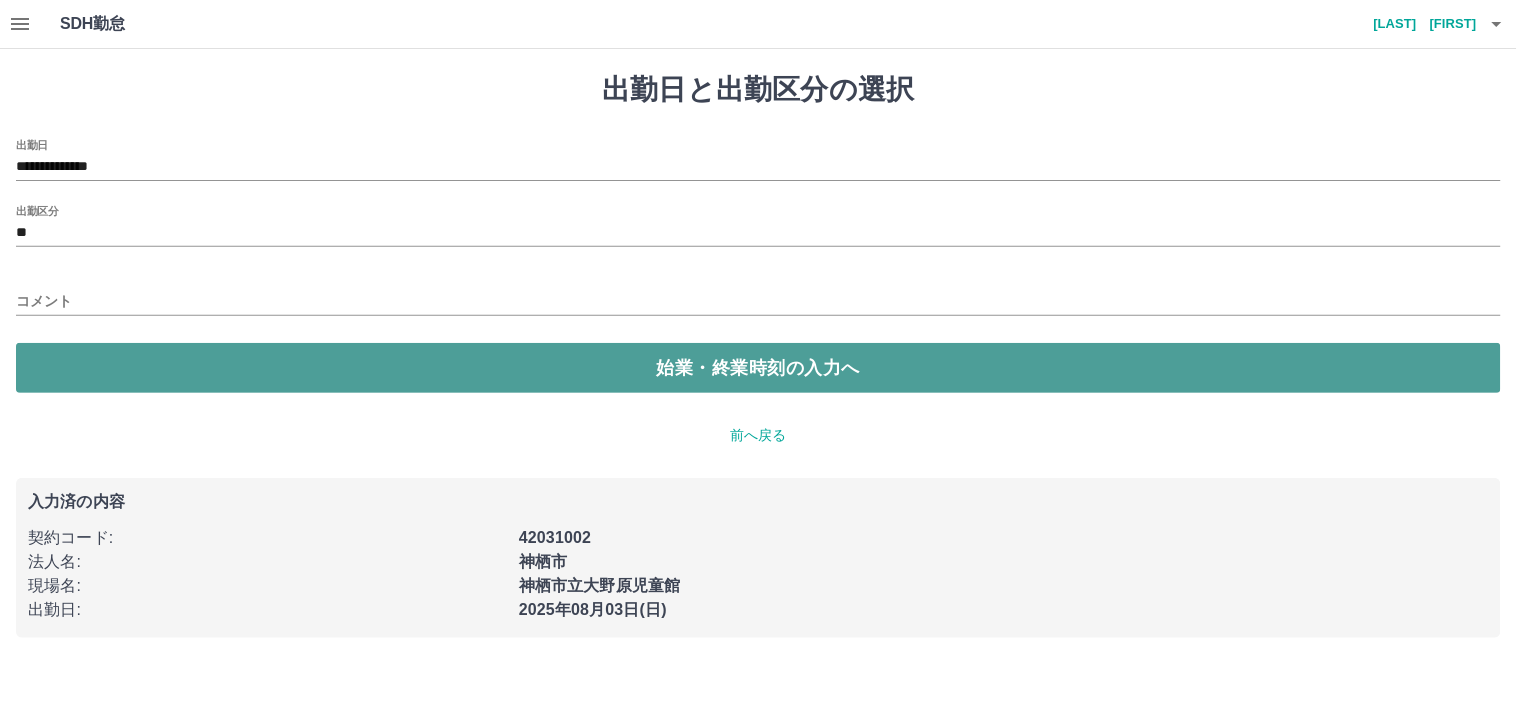 click on "始業・終業時刻の入力へ" at bounding box center (758, 368) 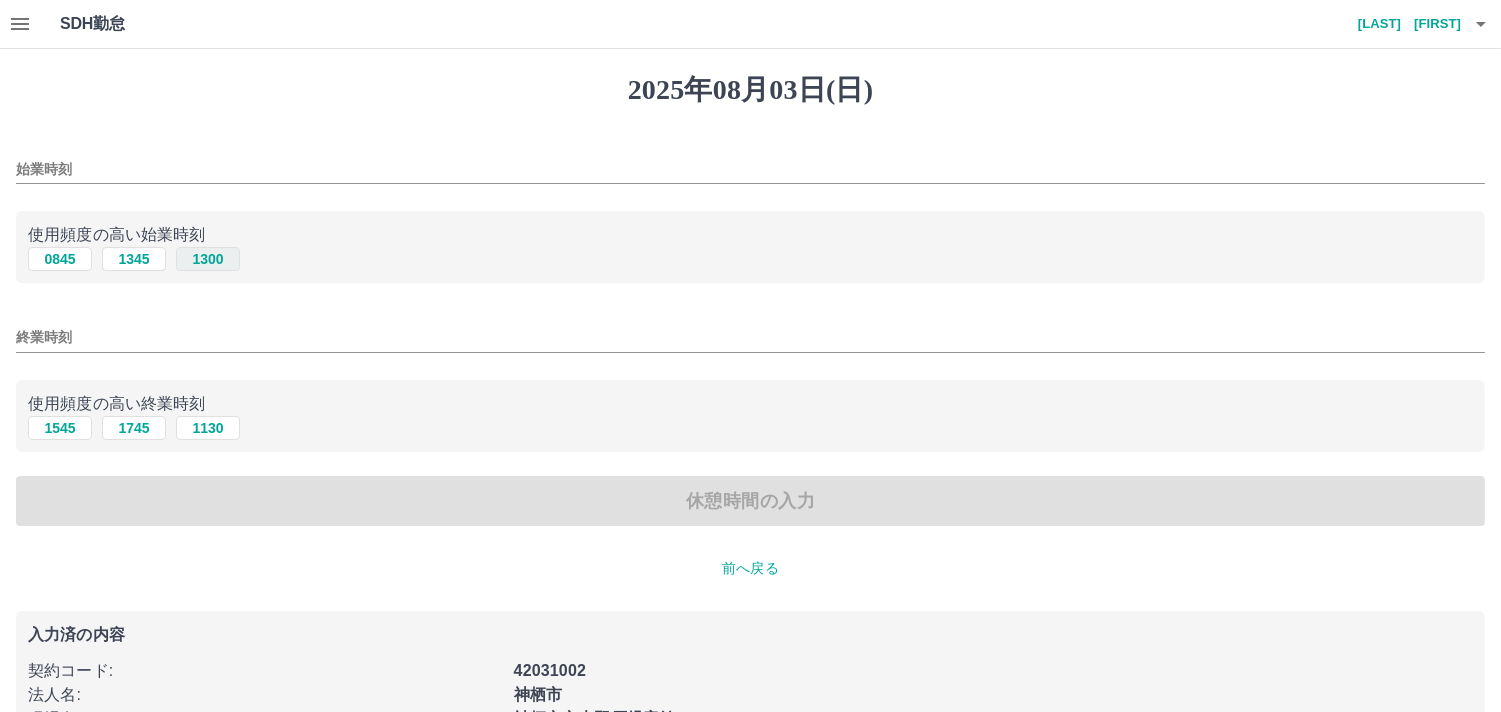 click on "1300" at bounding box center (208, 259) 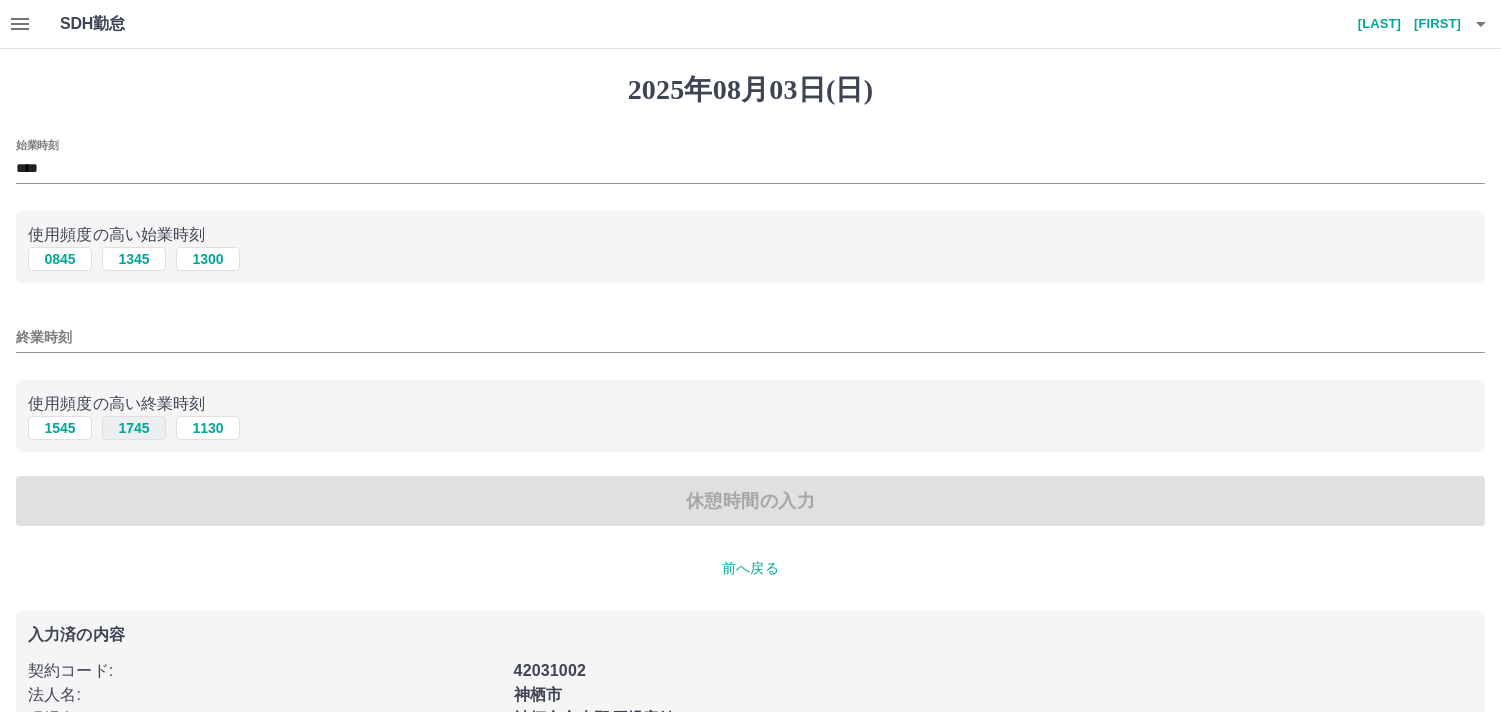 click on "1745" at bounding box center (134, 428) 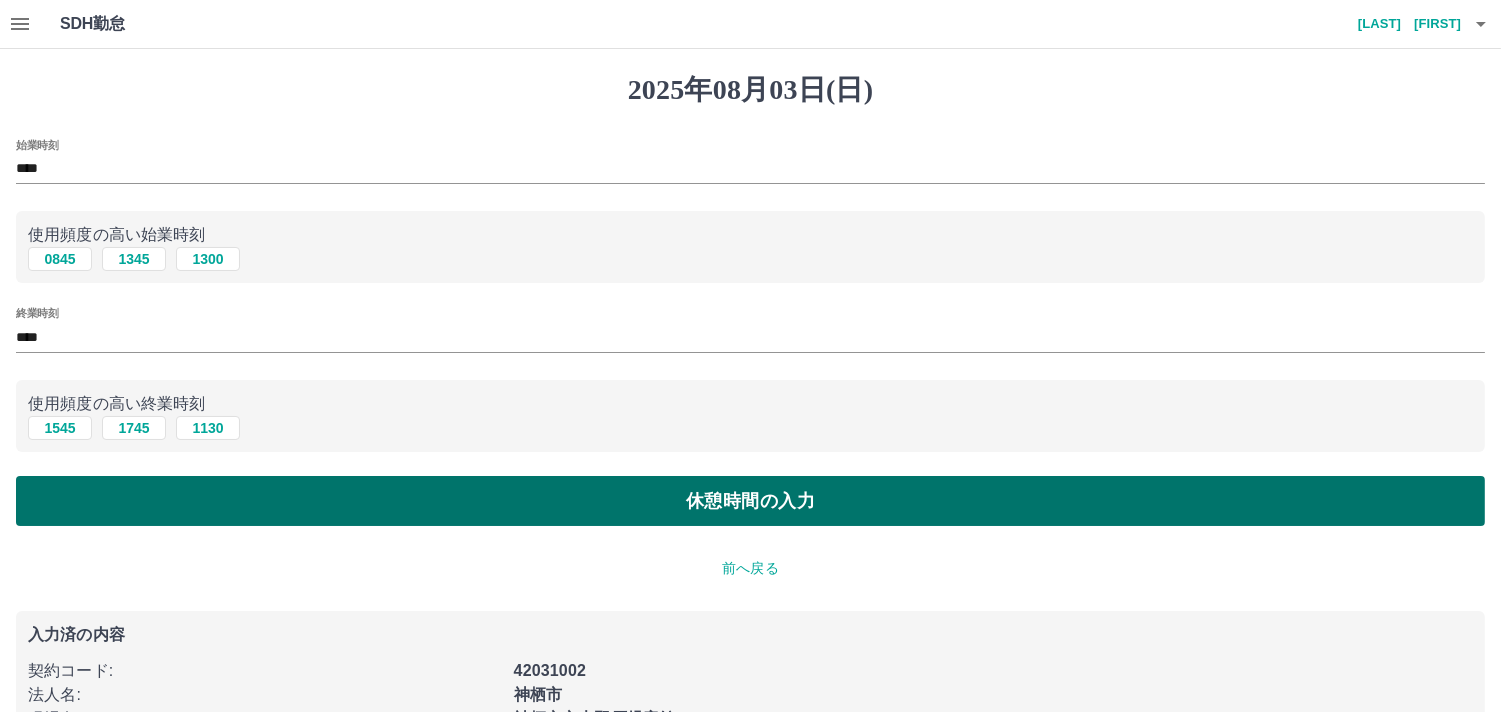 click on "休憩時間の入力" at bounding box center (750, 501) 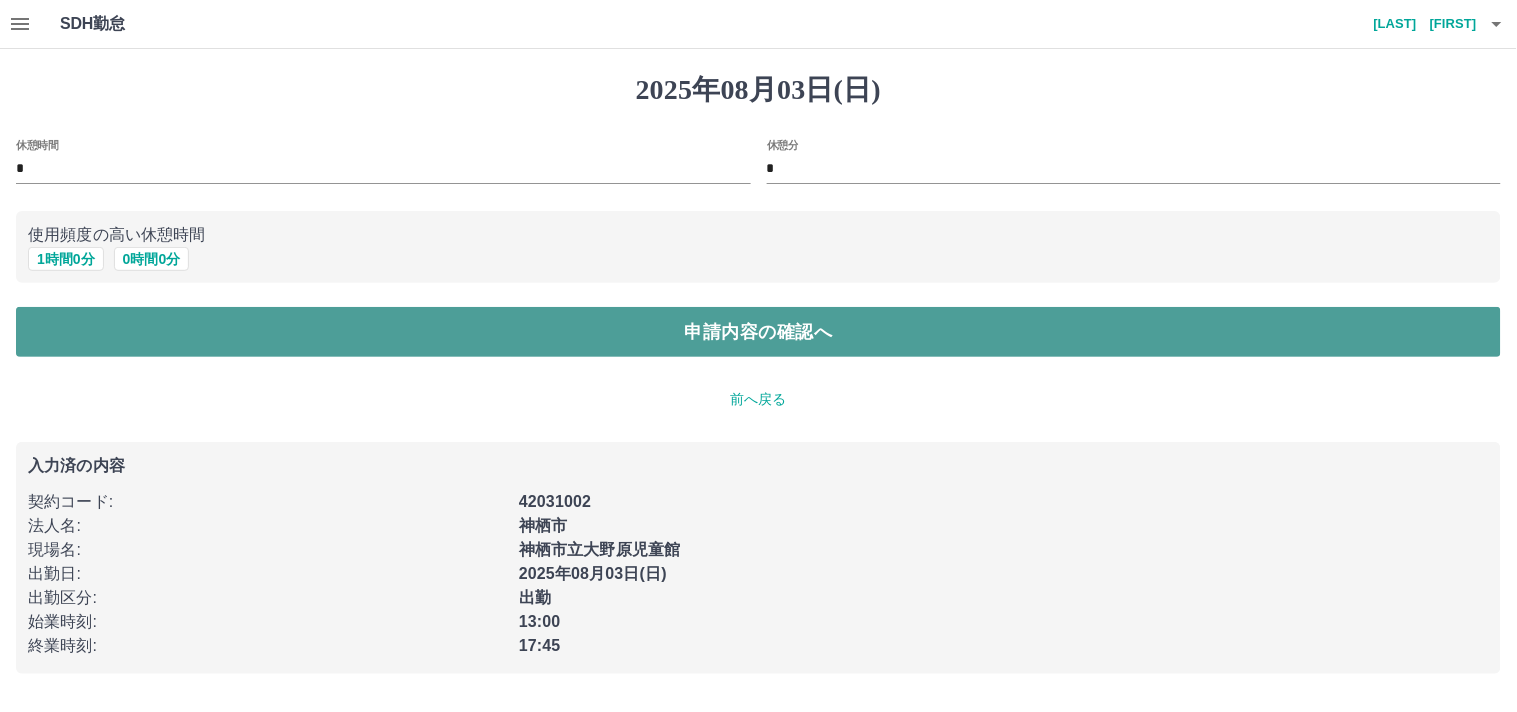 click on "申請内容の確認へ" at bounding box center (758, 332) 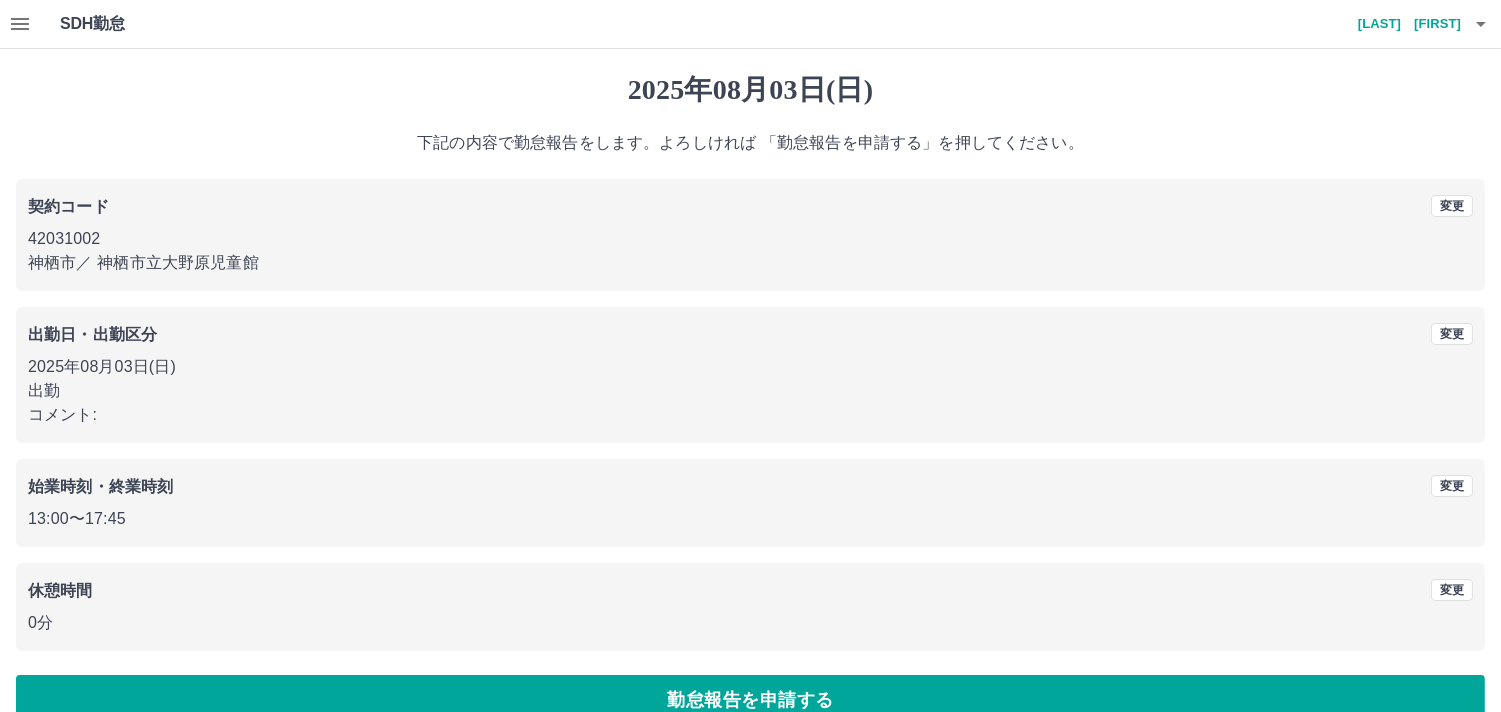scroll, scrollTop: 36, scrollLeft: 0, axis: vertical 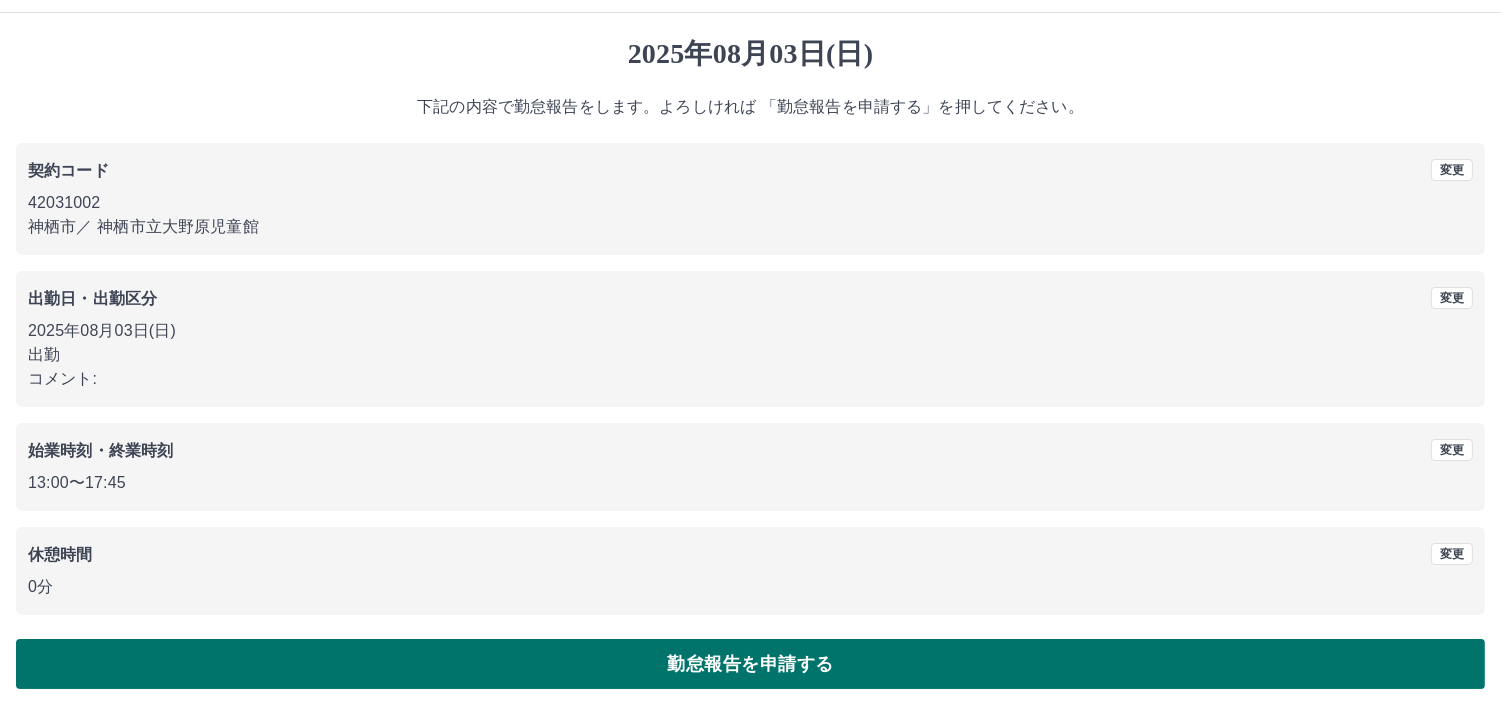 click on "勤怠報告を申請する" at bounding box center (750, 664) 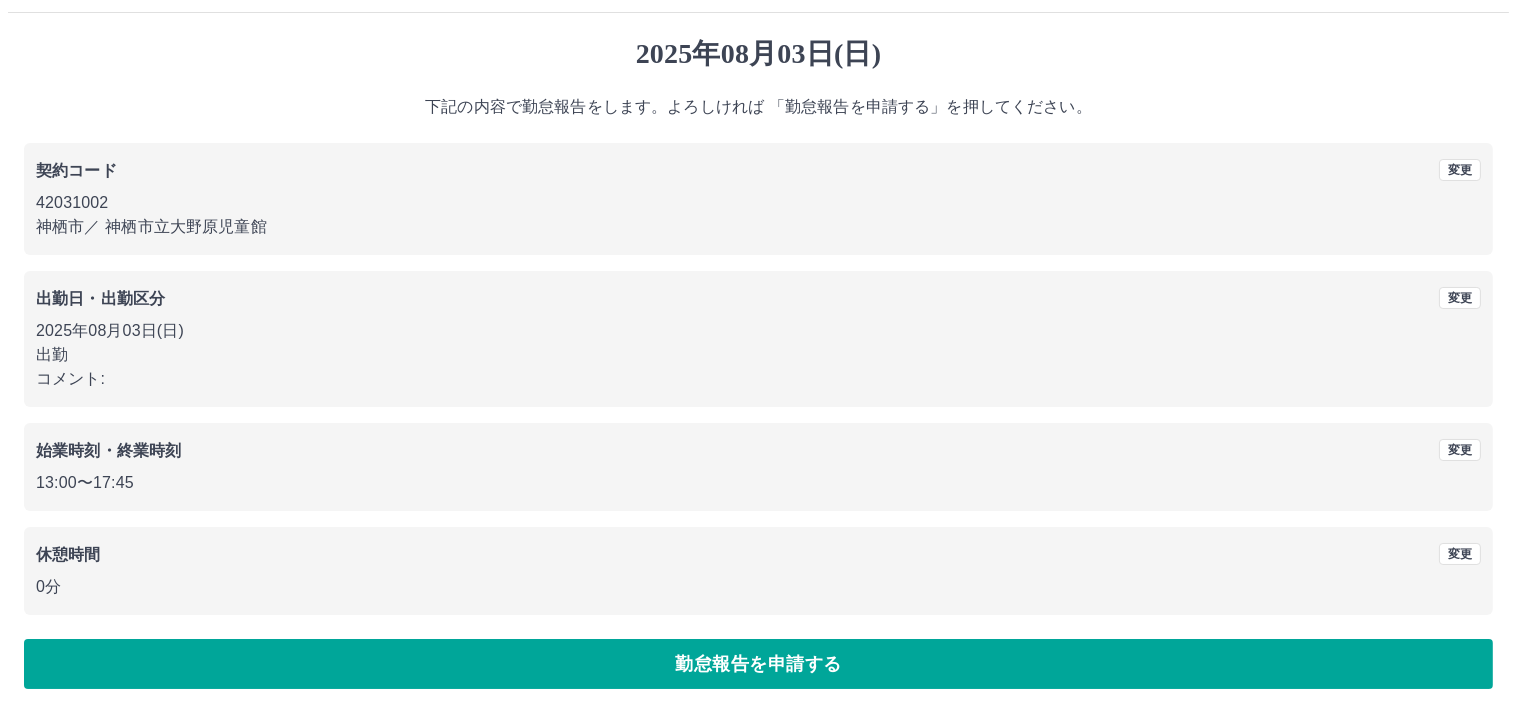 scroll, scrollTop: 0, scrollLeft: 0, axis: both 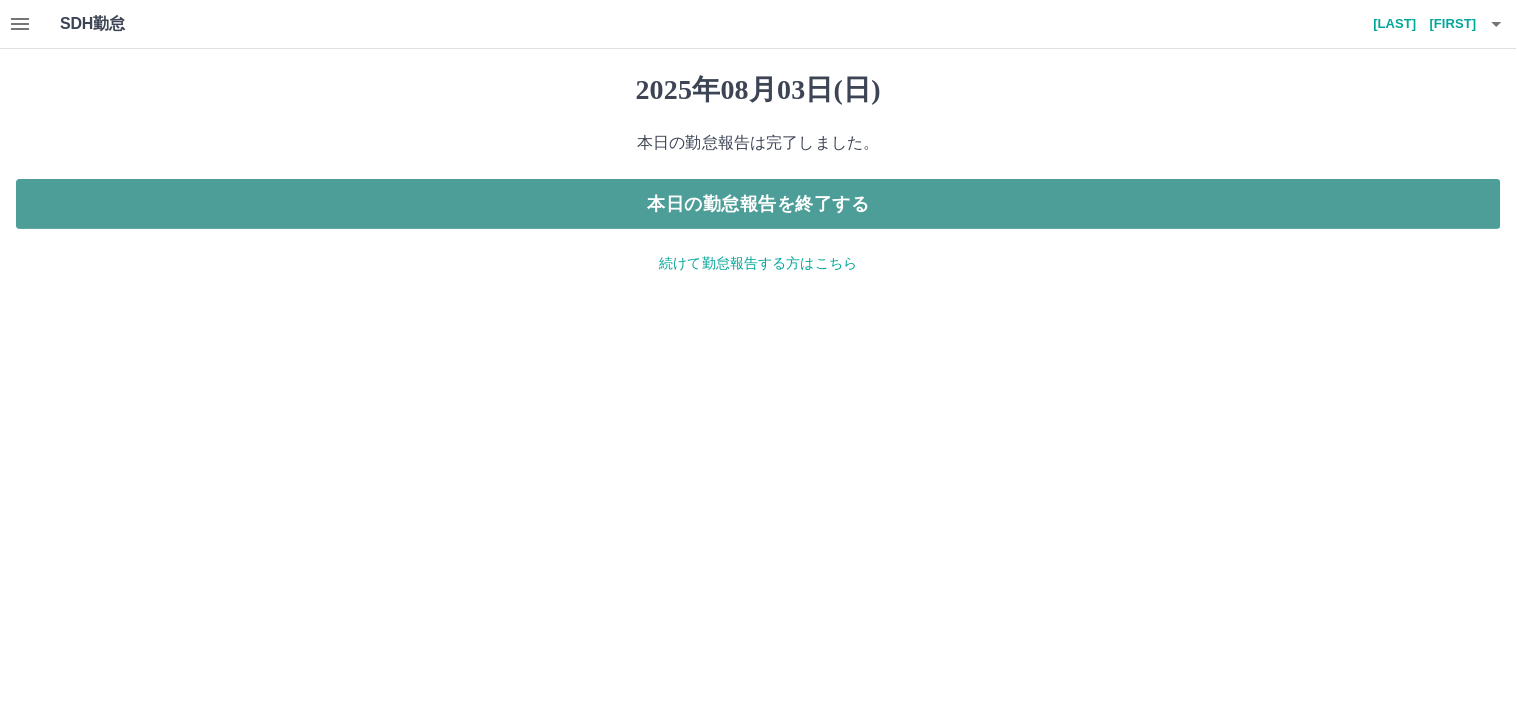 click on "本日の勤怠報告を終了する" at bounding box center (758, 204) 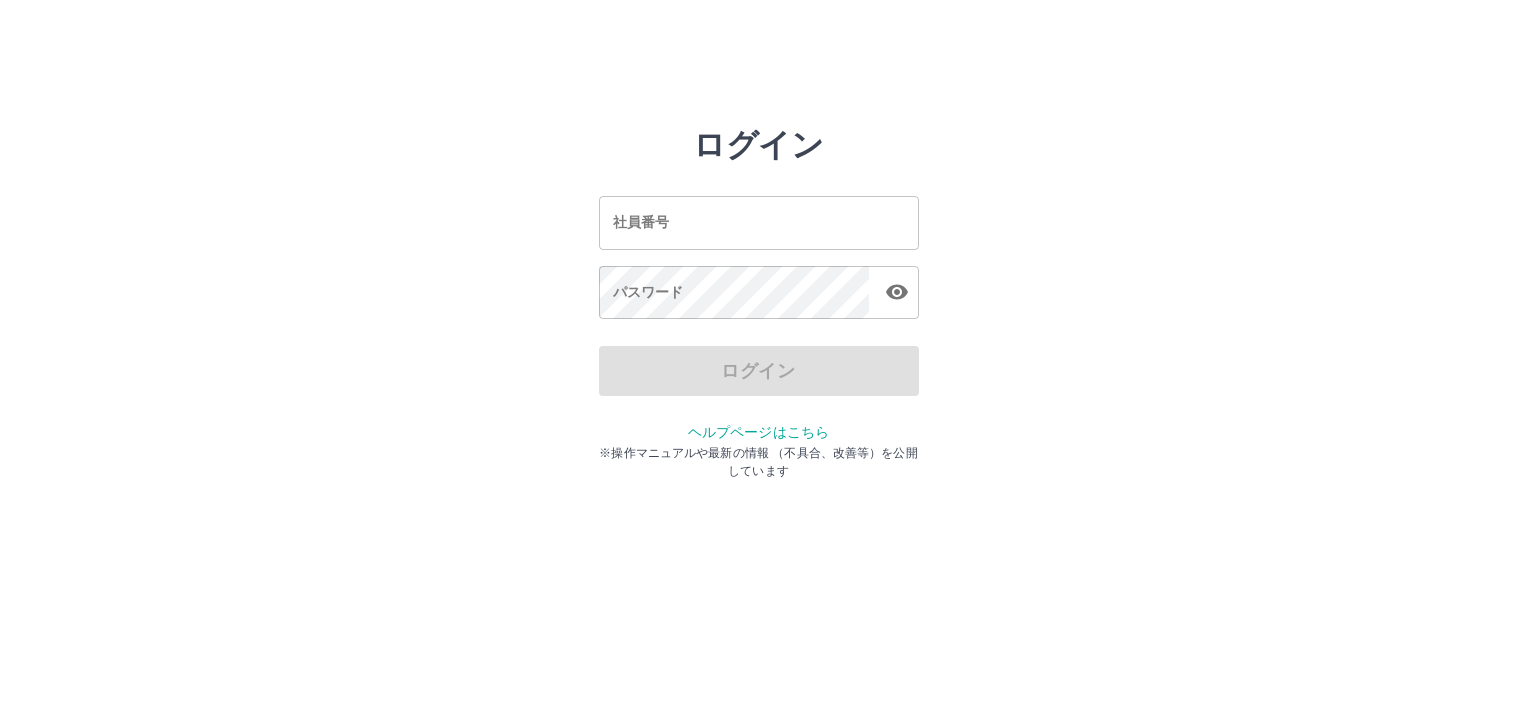 scroll, scrollTop: 0, scrollLeft: 0, axis: both 